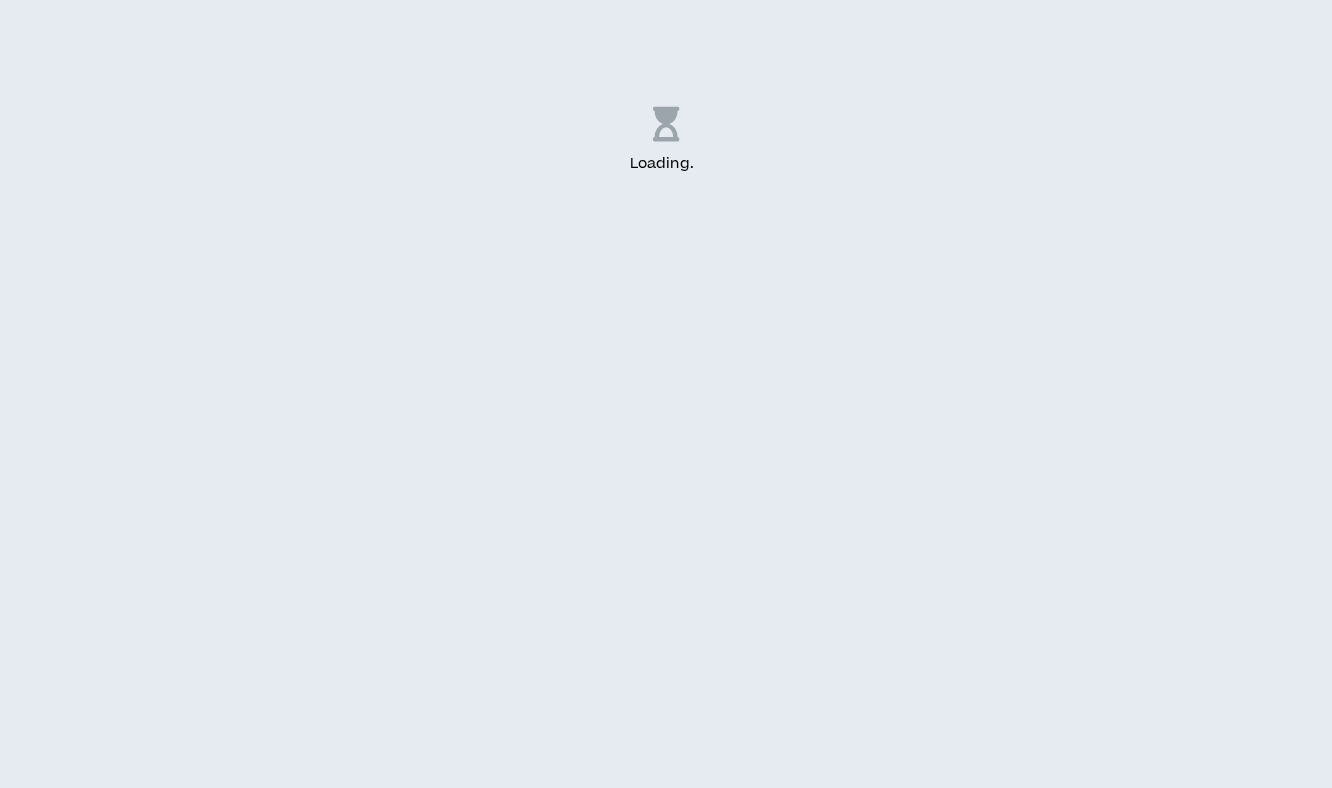 scroll, scrollTop: 0, scrollLeft: 0, axis: both 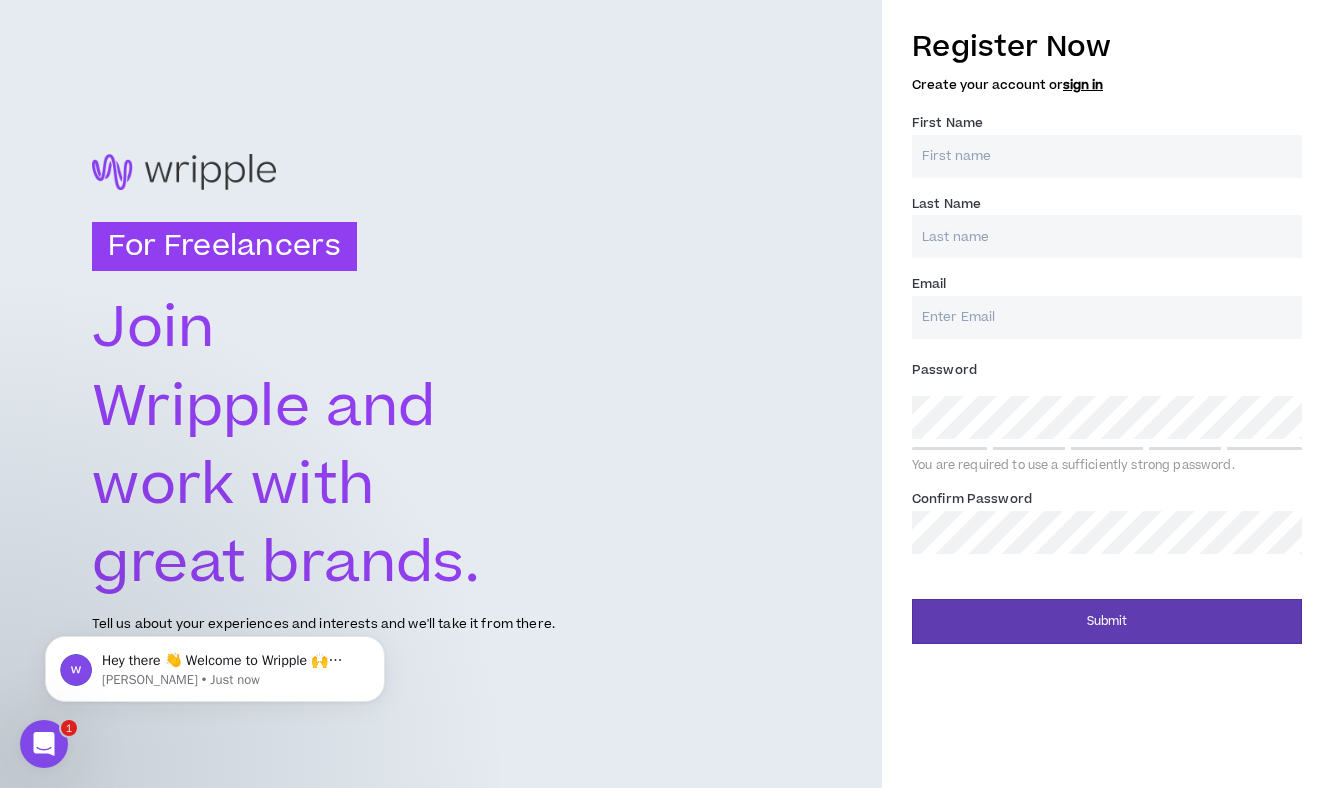 click on "First Name  *" at bounding box center [1107, 156] 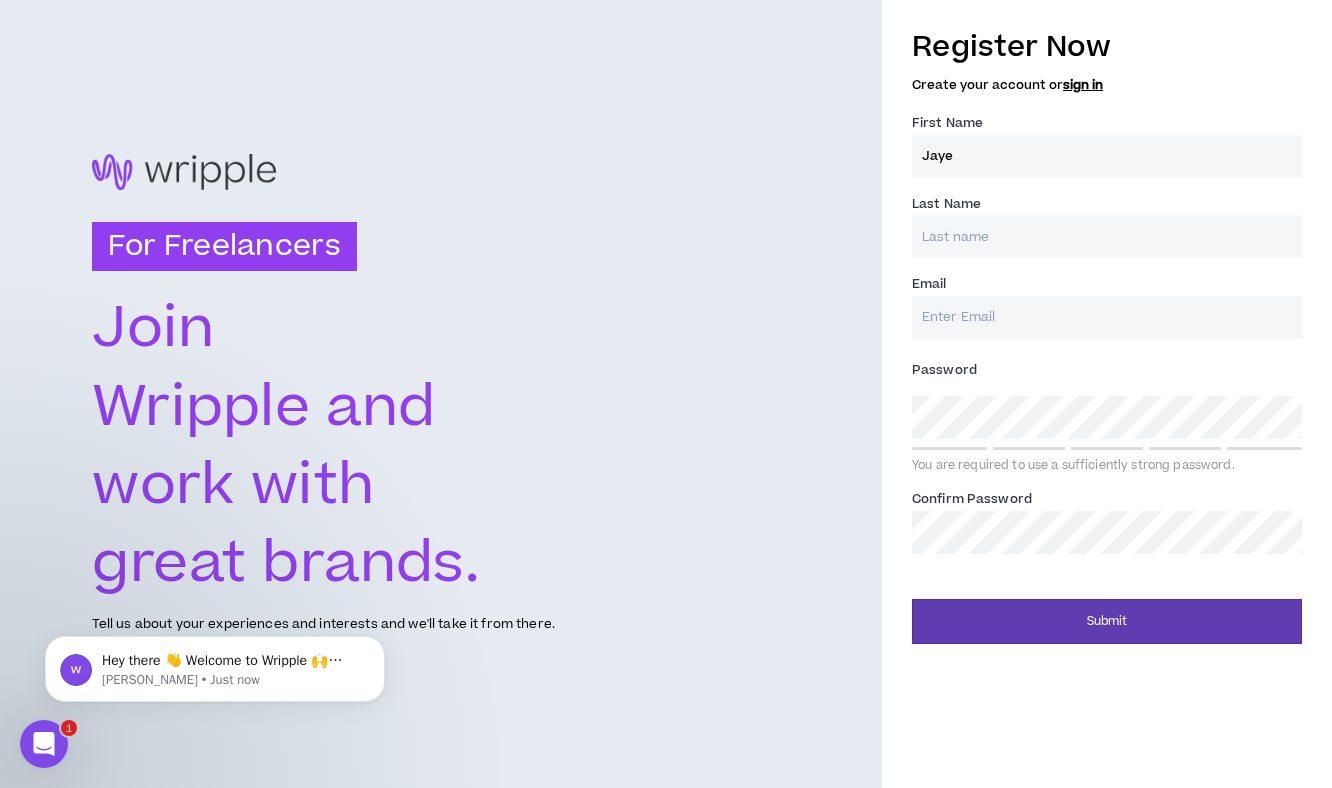 type on "[PERSON_NAME]" 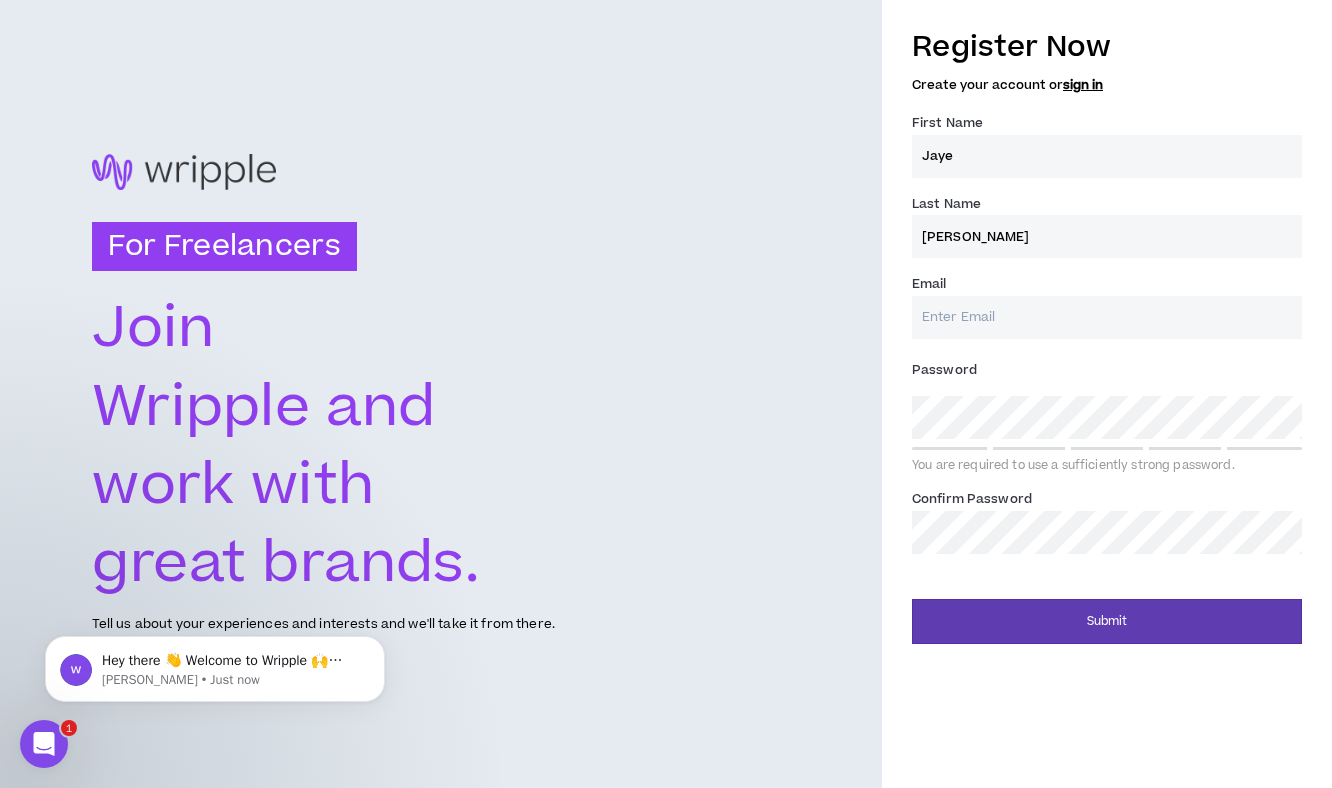 type on "[EMAIL_ADDRESS][DOMAIN_NAME]" 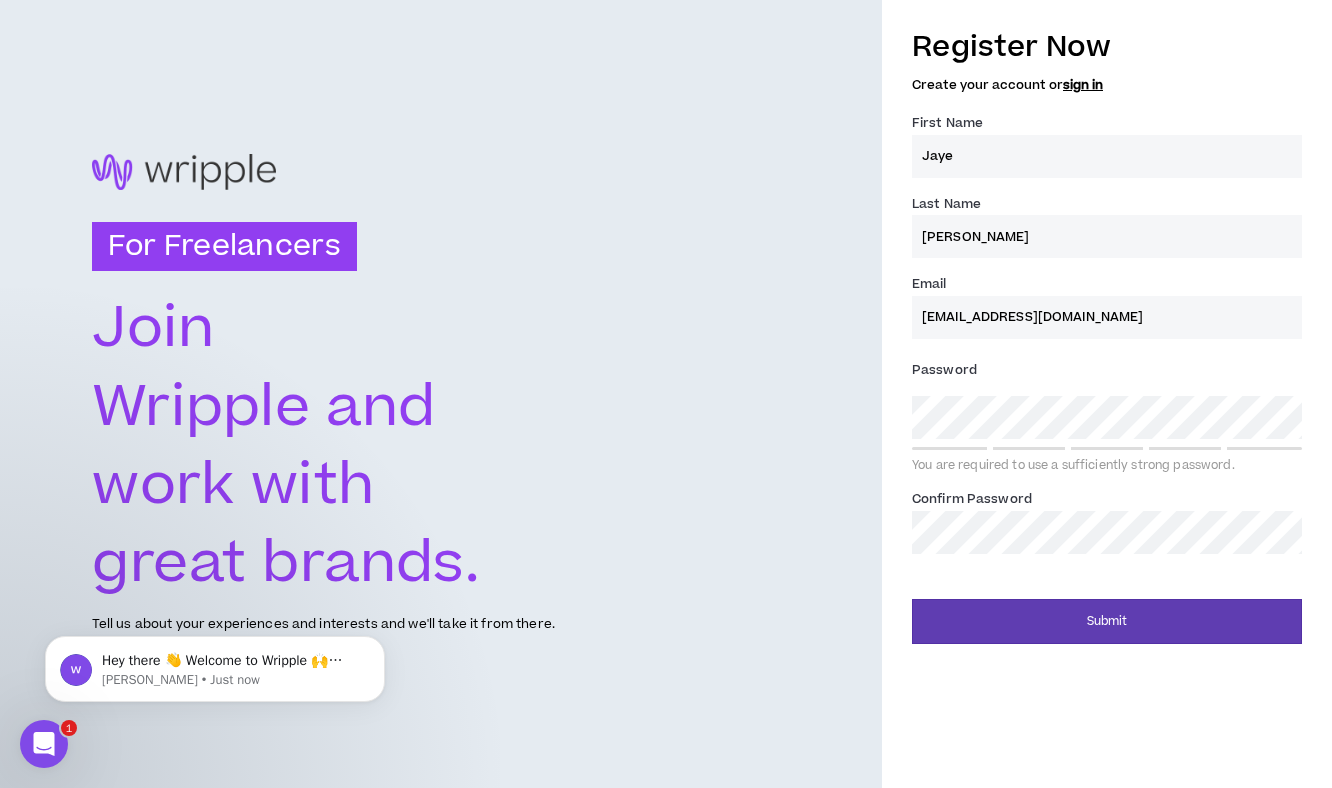 type on "[PERSON_NAME]" 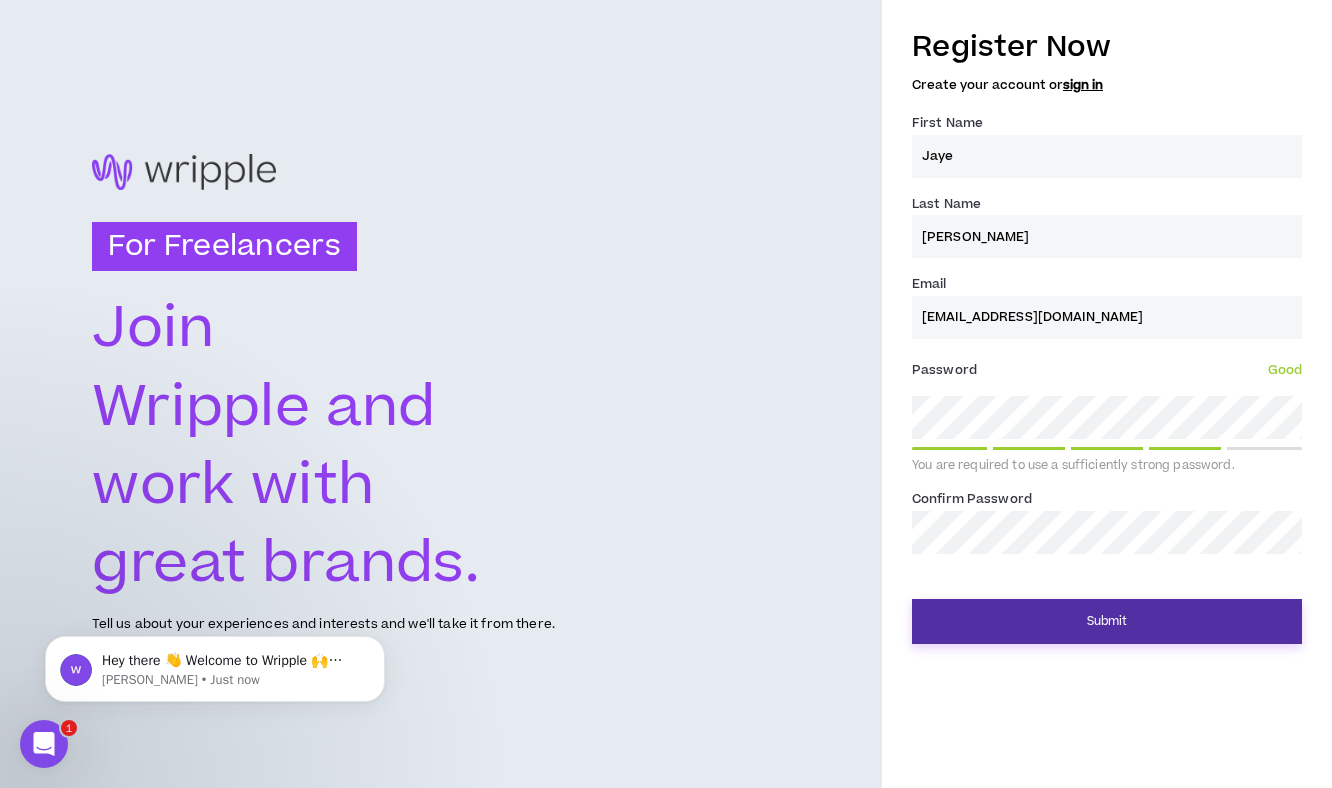click on "Submit" at bounding box center [1107, 621] 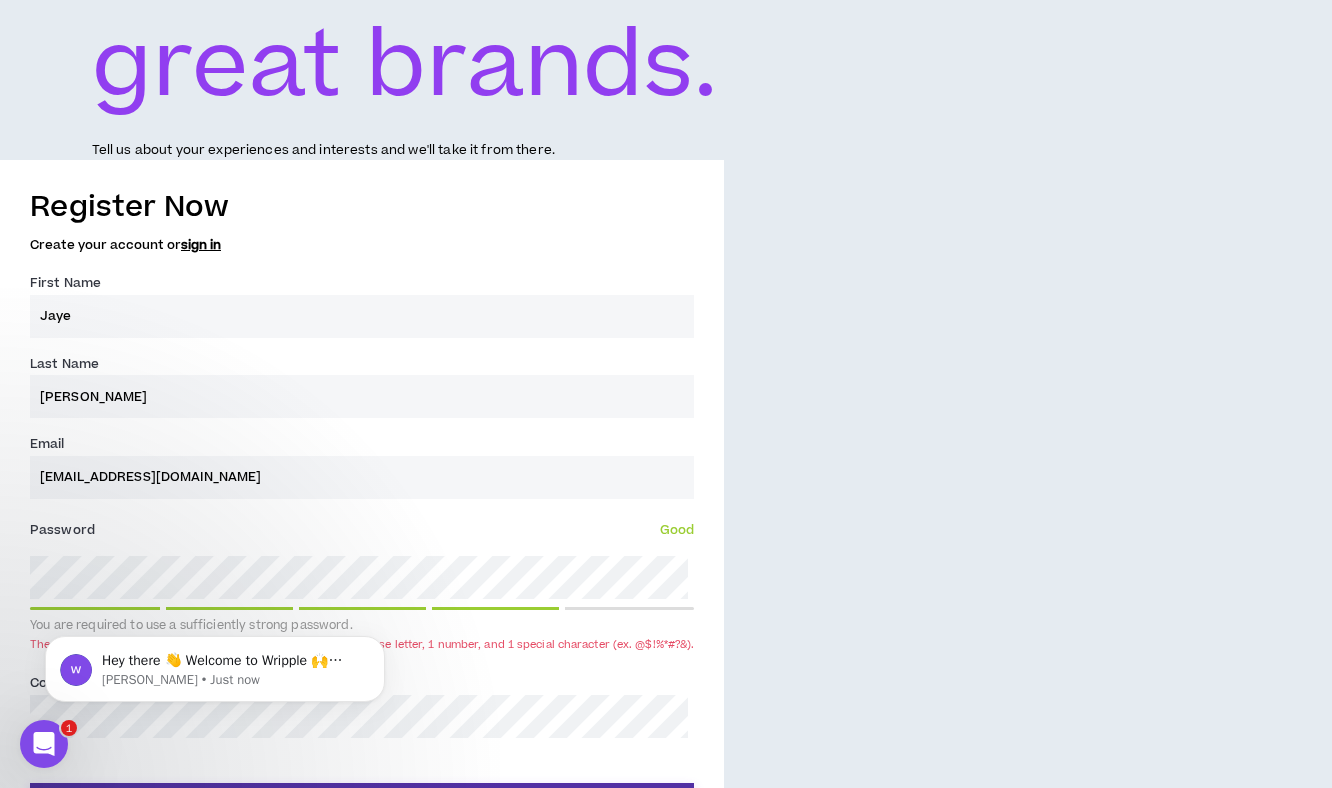 scroll, scrollTop: 564, scrollLeft: 0, axis: vertical 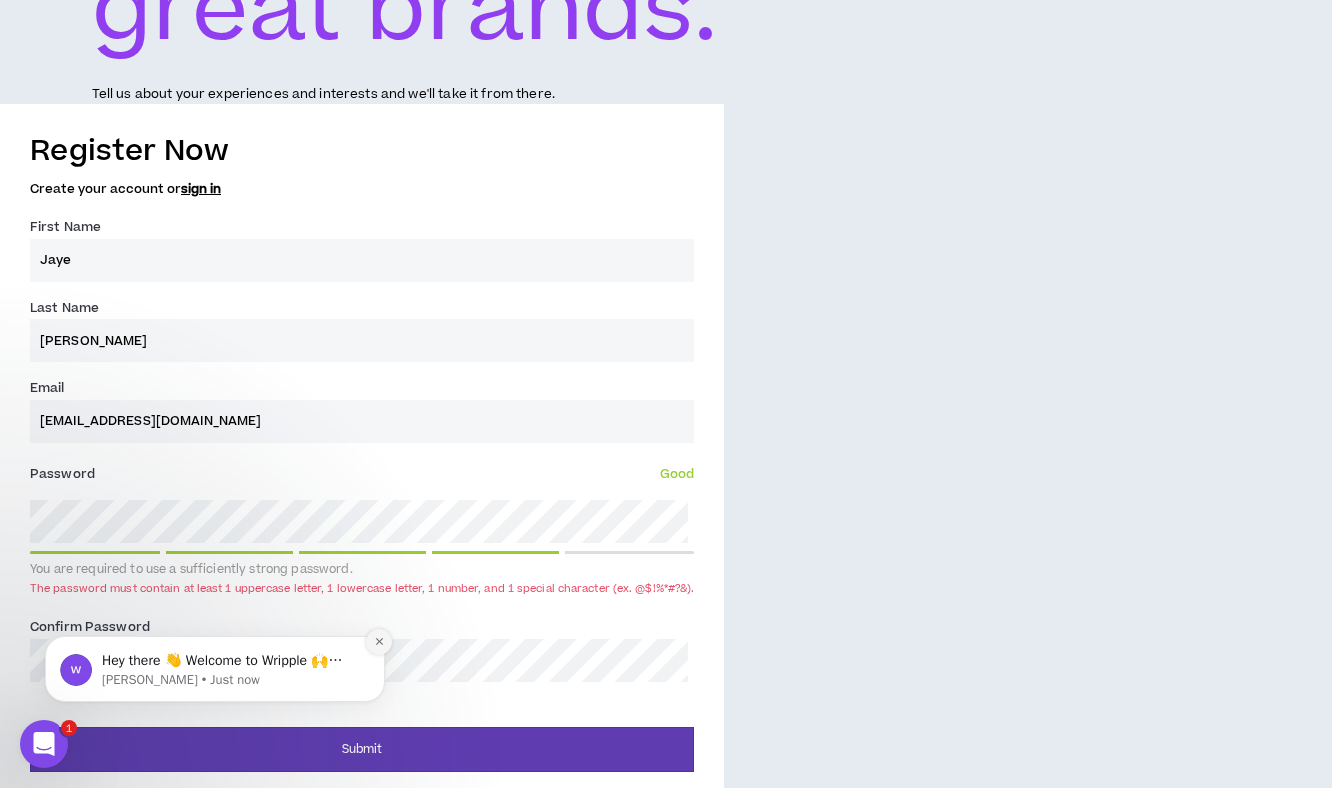 click 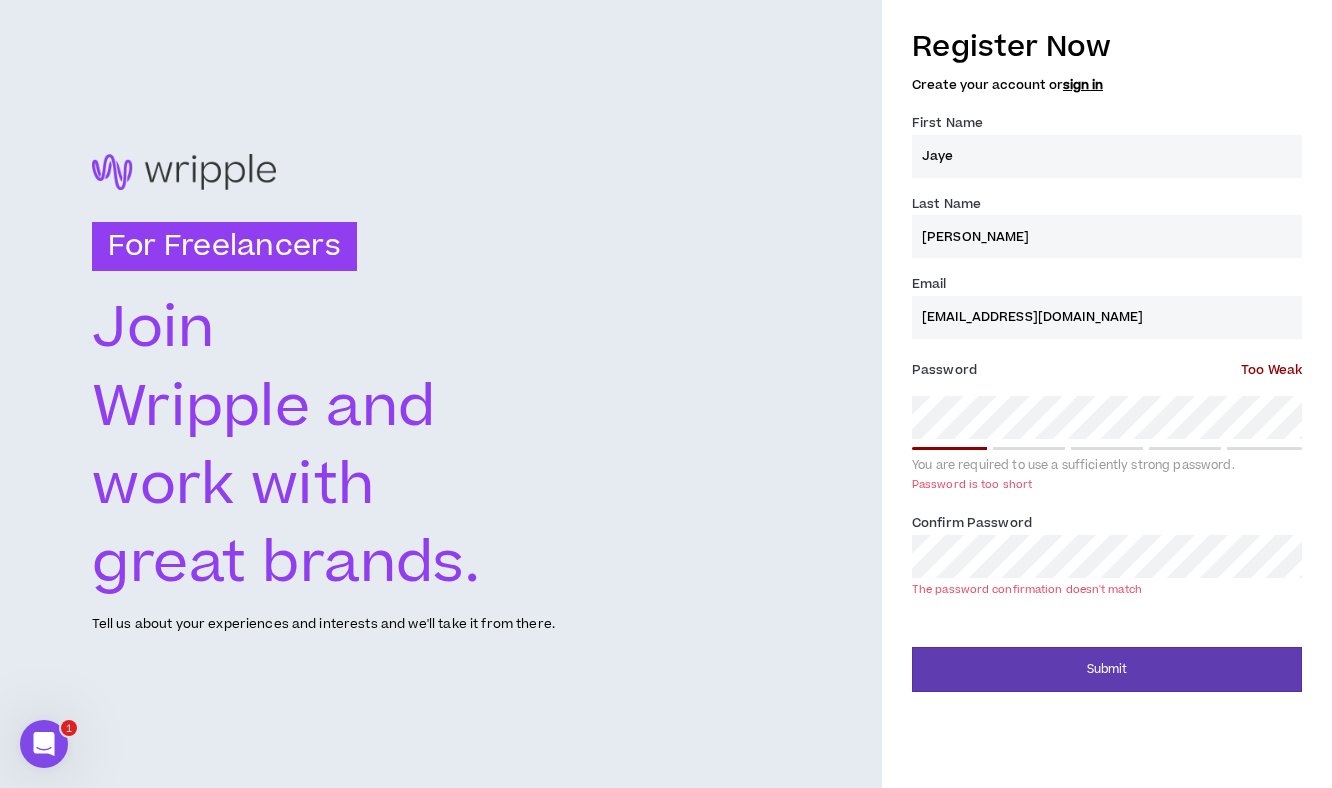 scroll, scrollTop: 0, scrollLeft: 0, axis: both 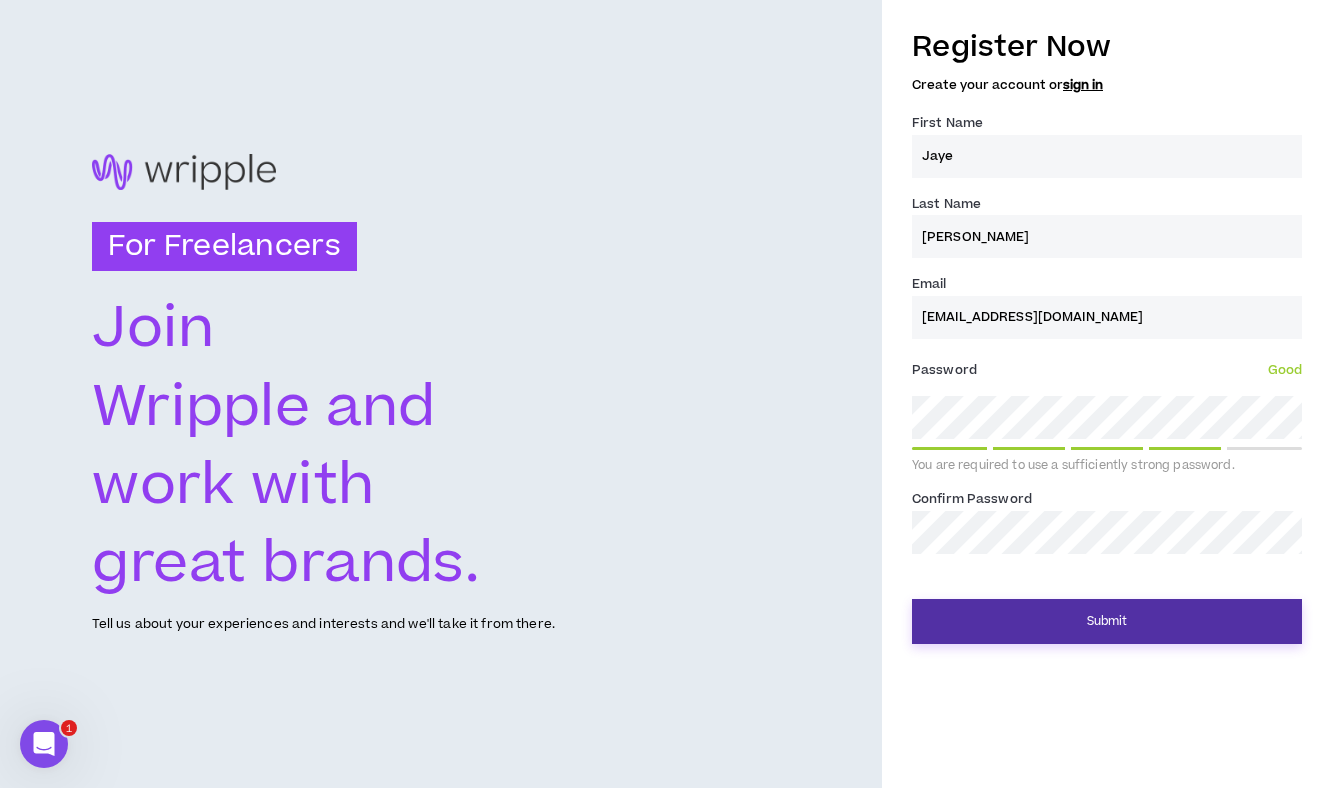 click on "Submit" at bounding box center [1107, 621] 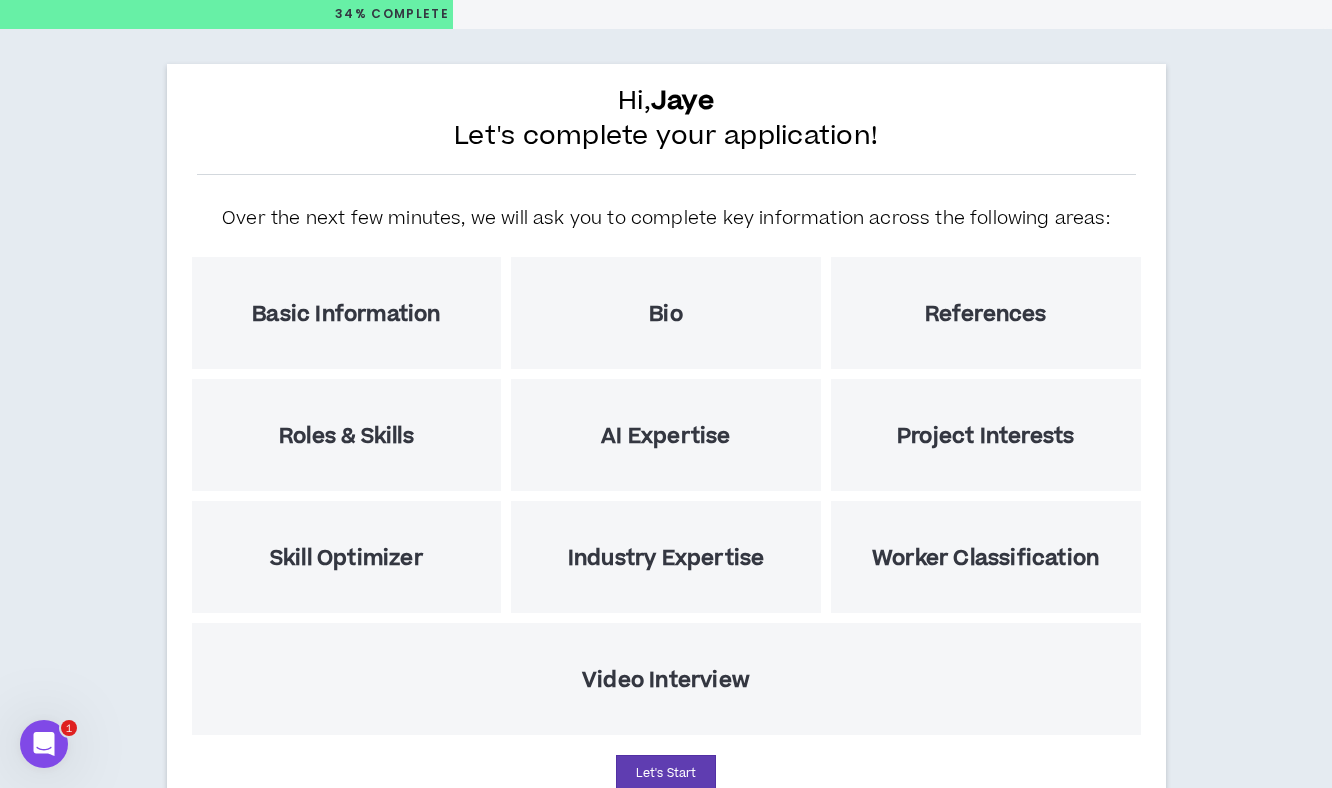 scroll, scrollTop: 63, scrollLeft: 0, axis: vertical 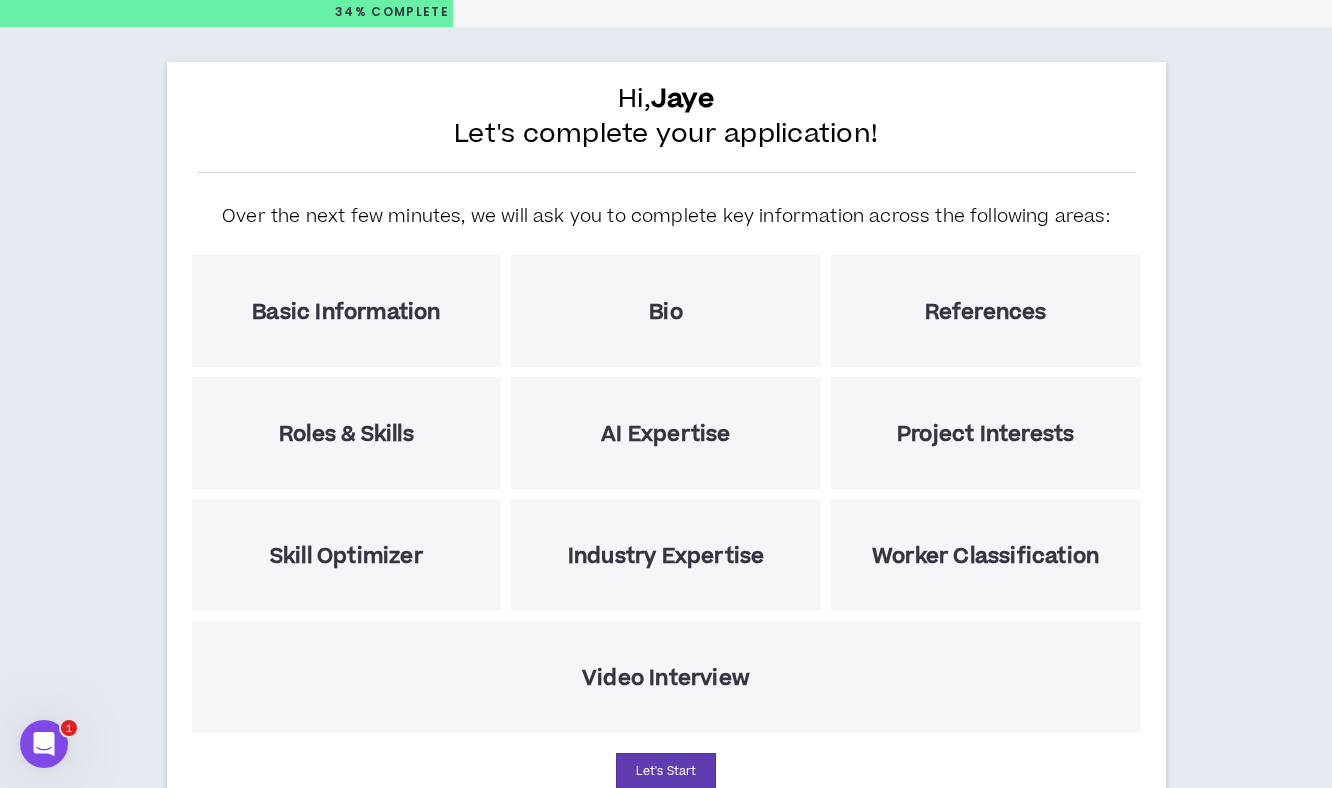 click on "Basic Information" at bounding box center [347, 311] 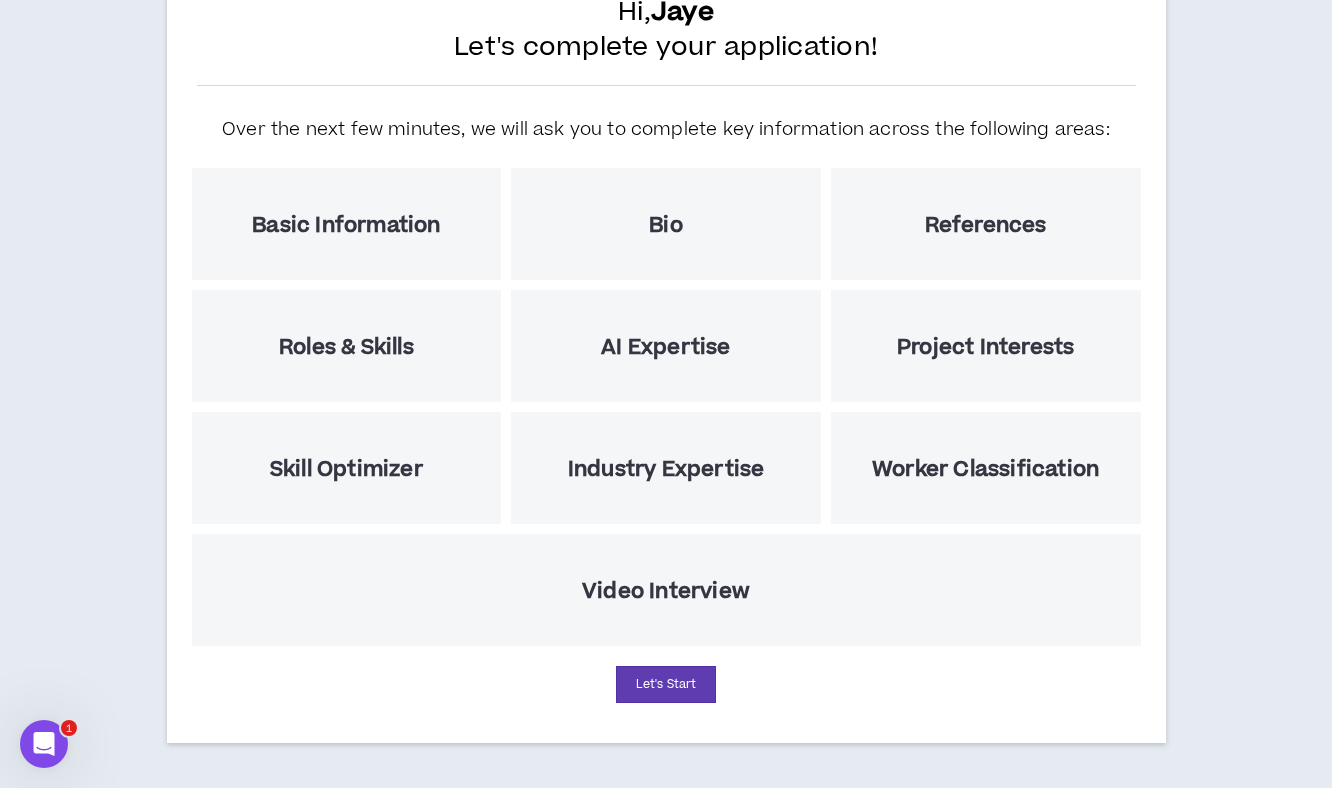 click on "Basic Information" at bounding box center [347, 224] 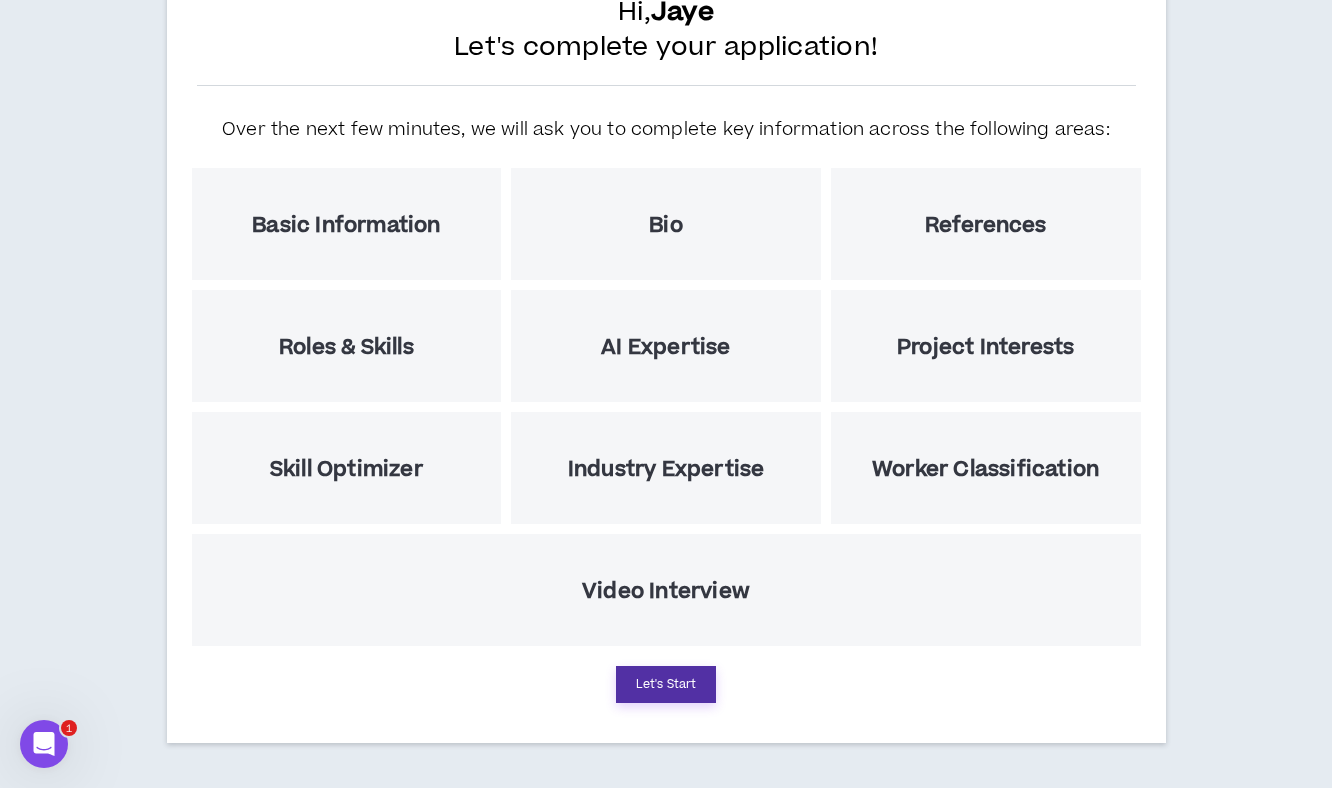 click on "Let's Start" at bounding box center [666, 684] 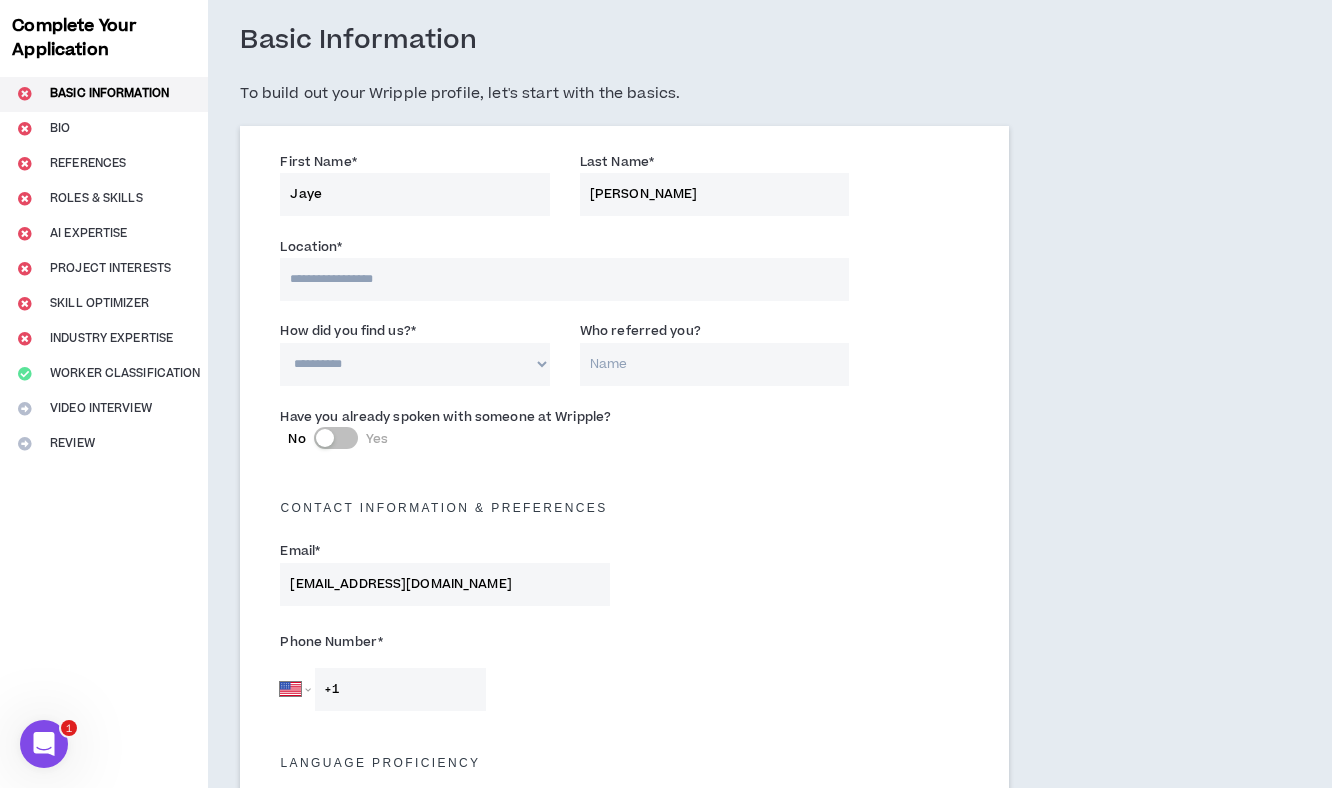 scroll, scrollTop: 0, scrollLeft: 0, axis: both 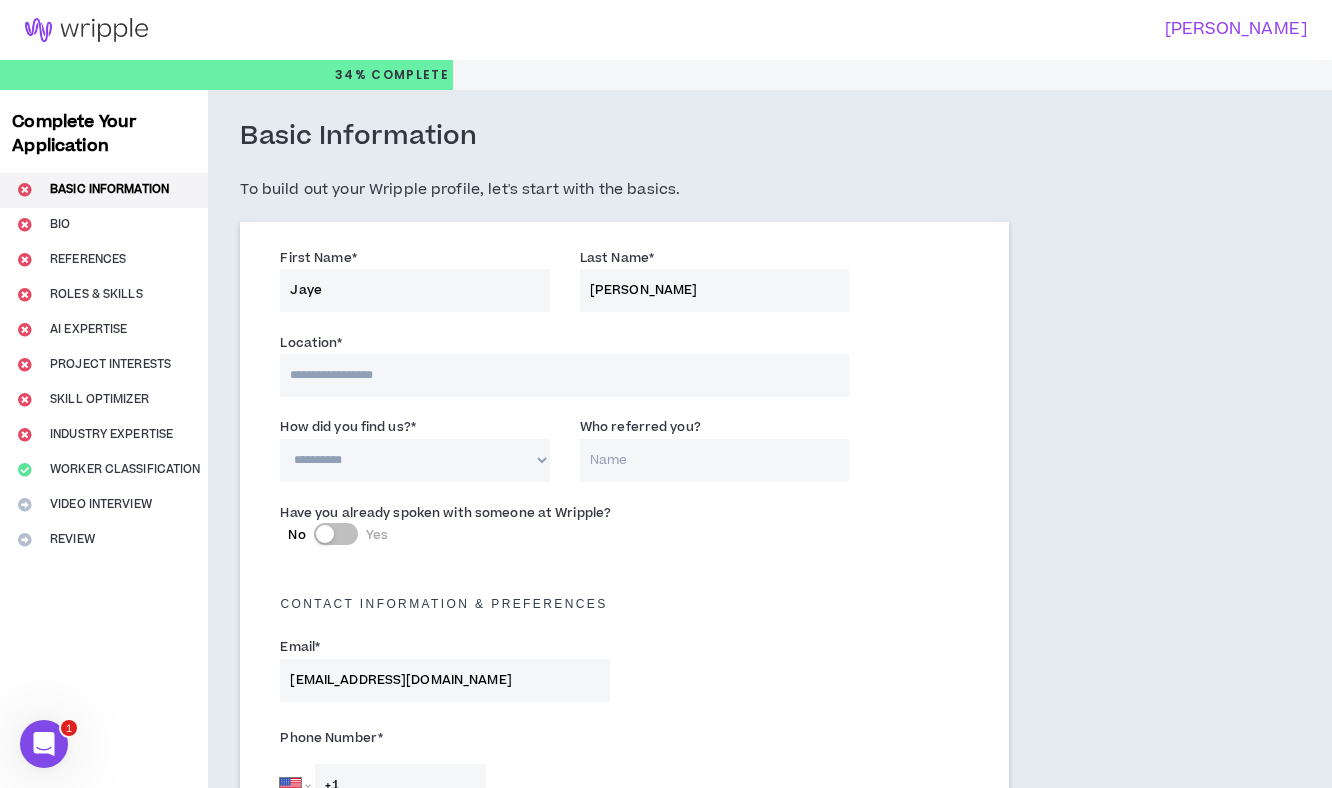 click at bounding box center (564, 375) 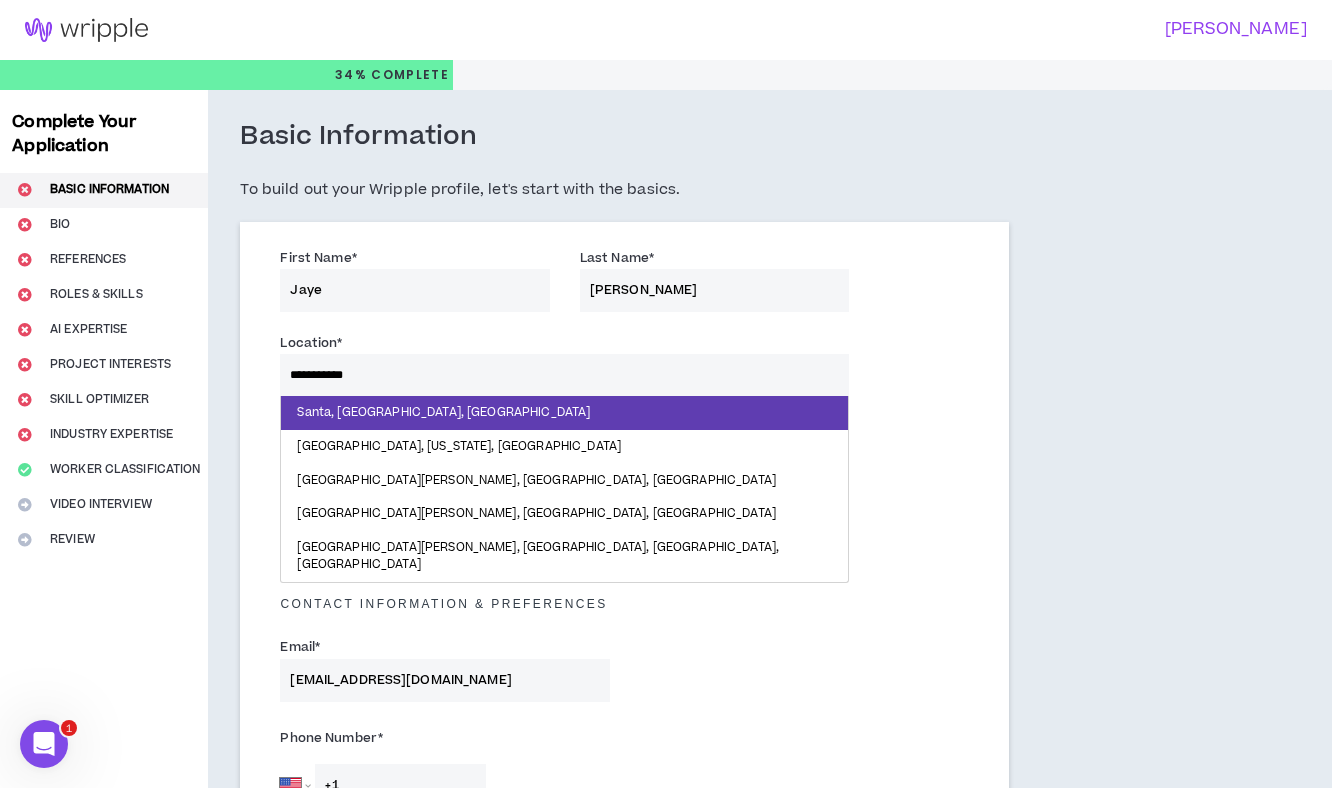 type on "**********" 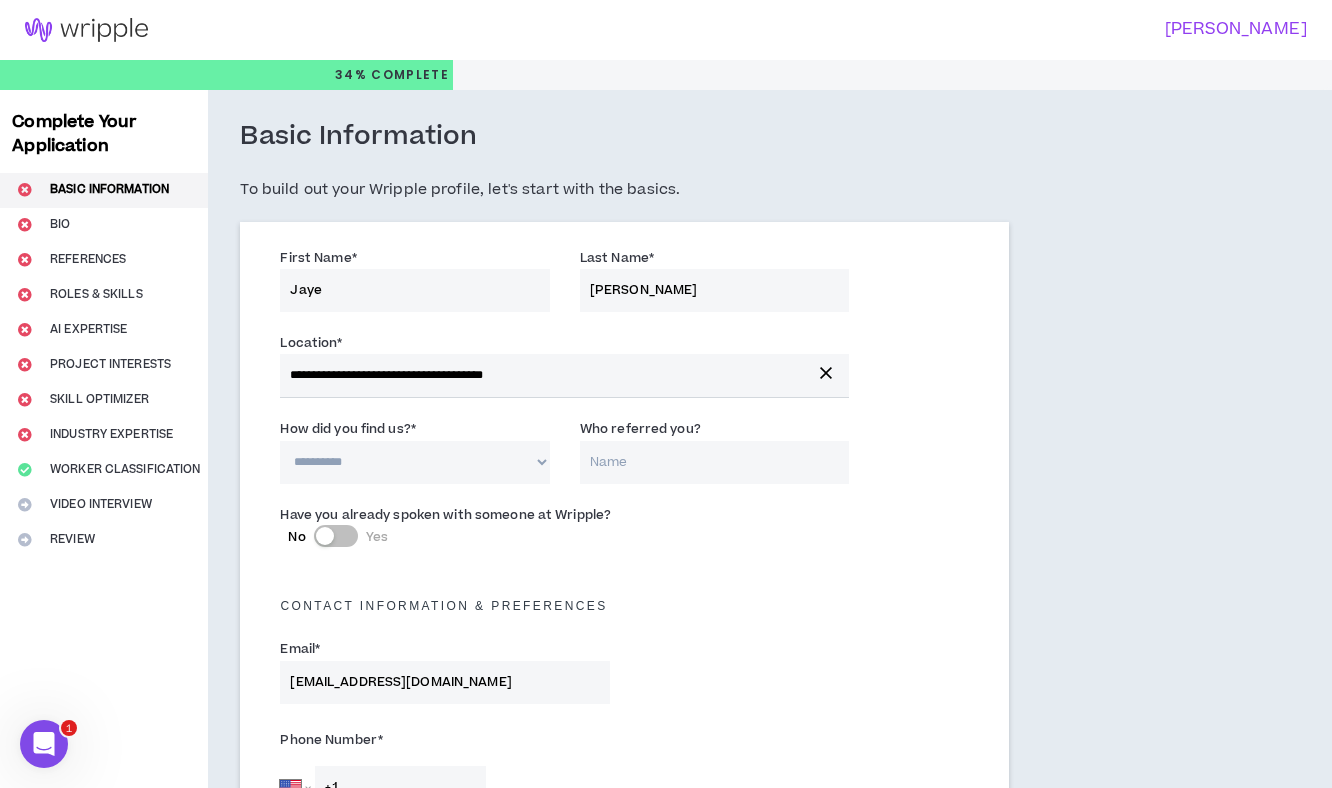 click on "**********" at bounding box center [414, 462] 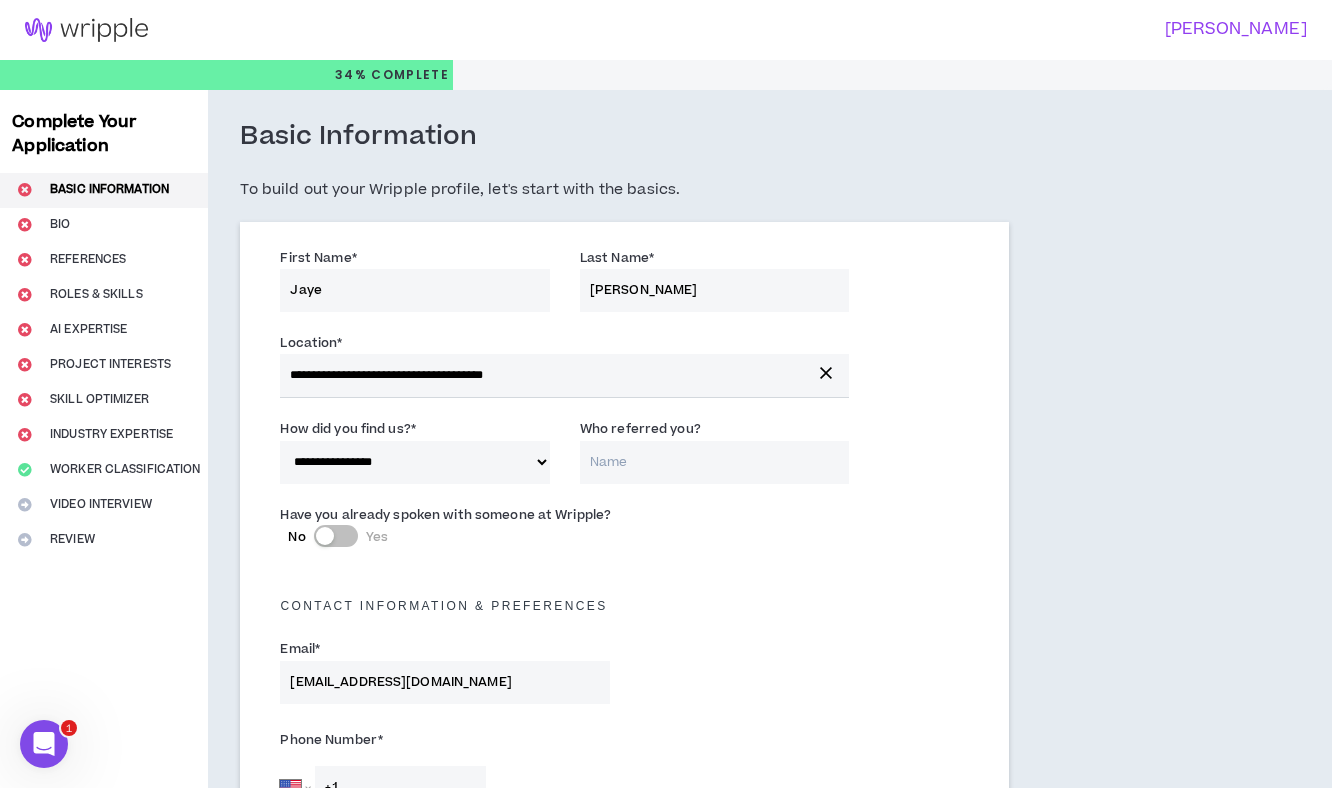 click on "Who referred you?" at bounding box center [714, 462] 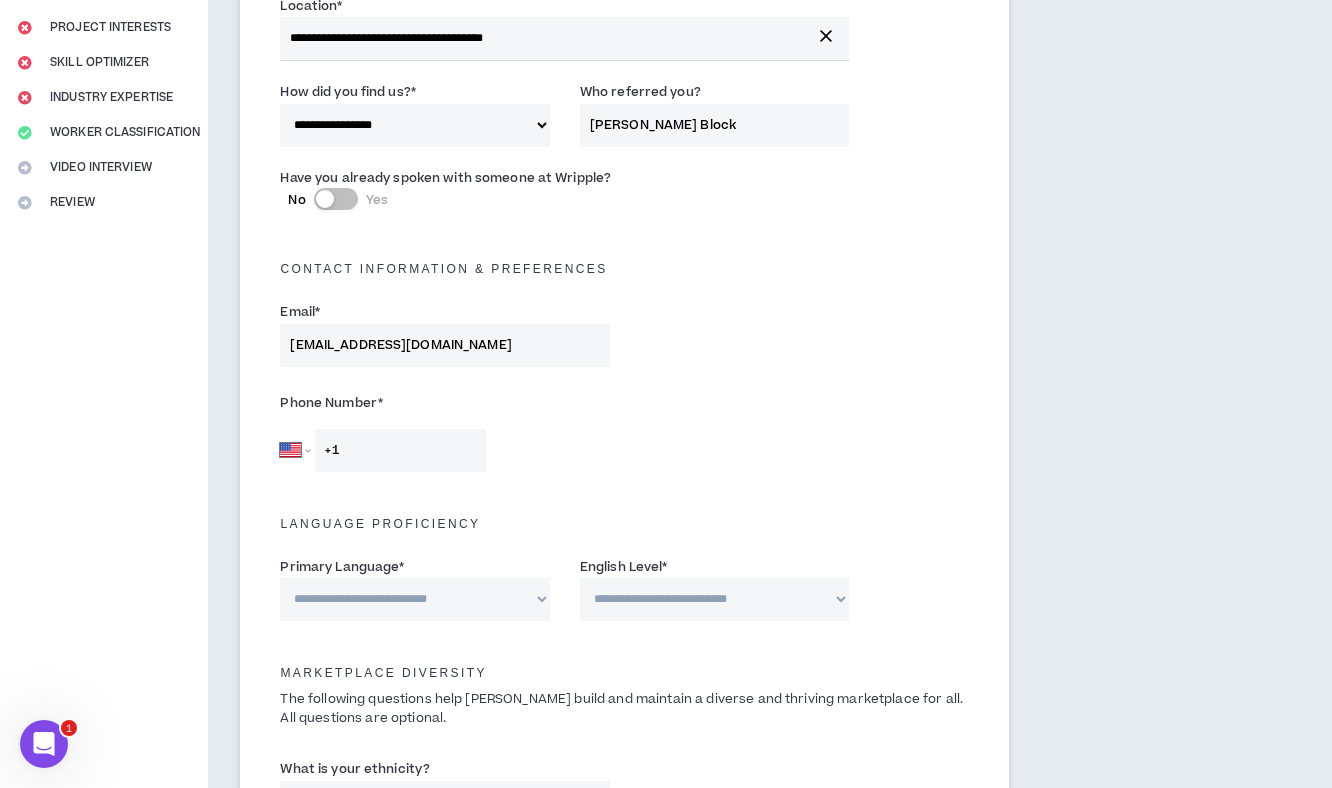 scroll, scrollTop: 370, scrollLeft: 0, axis: vertical 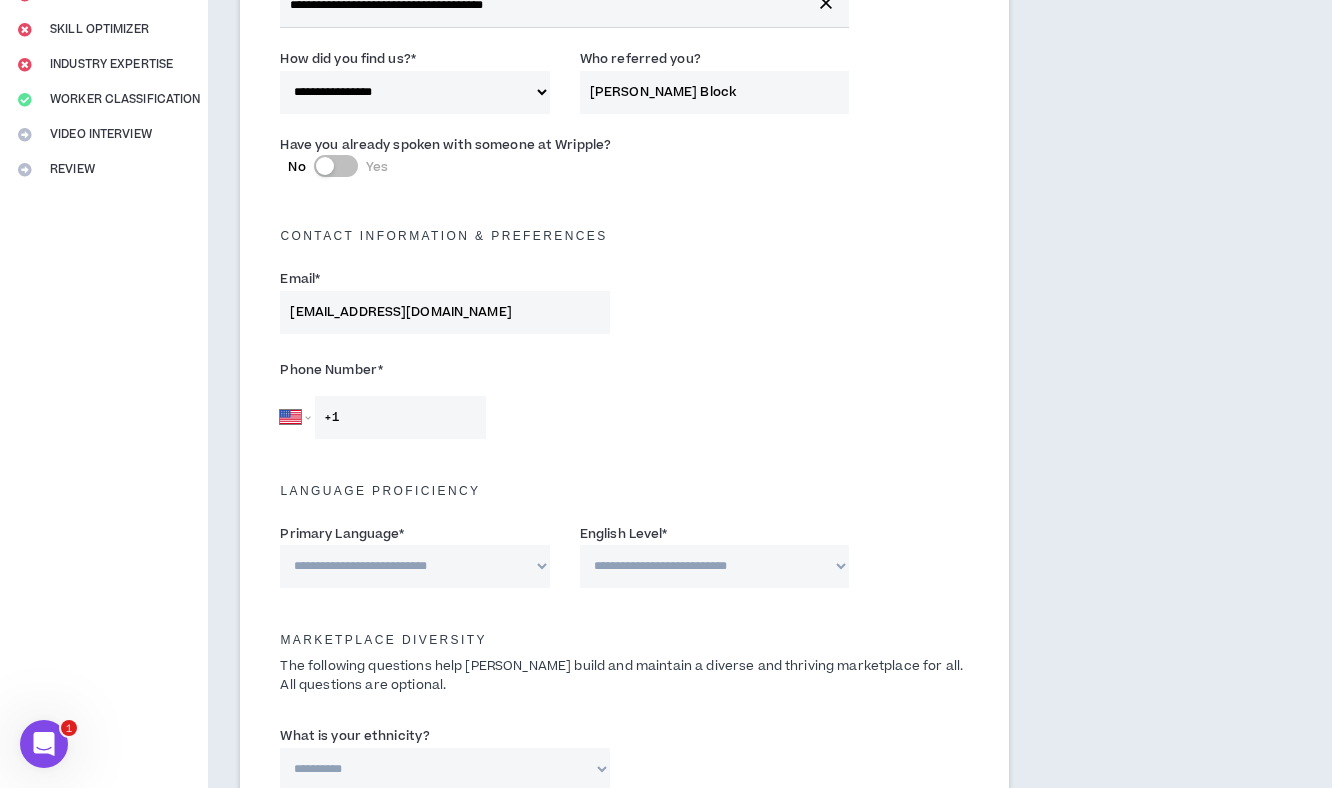 type on "[PERSON_NAME] Block" 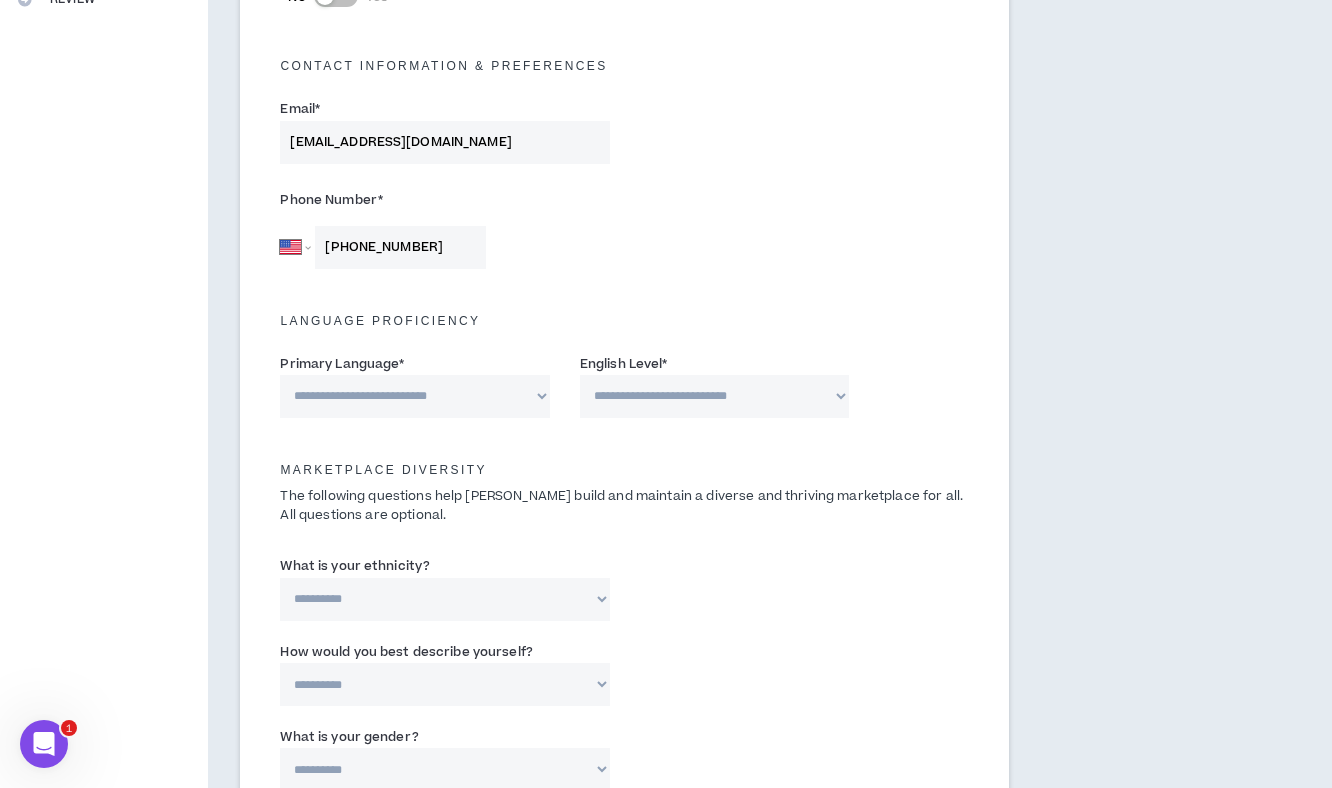 scroll, scrollTop: 548, scrollLeft: 0, axis: vertical 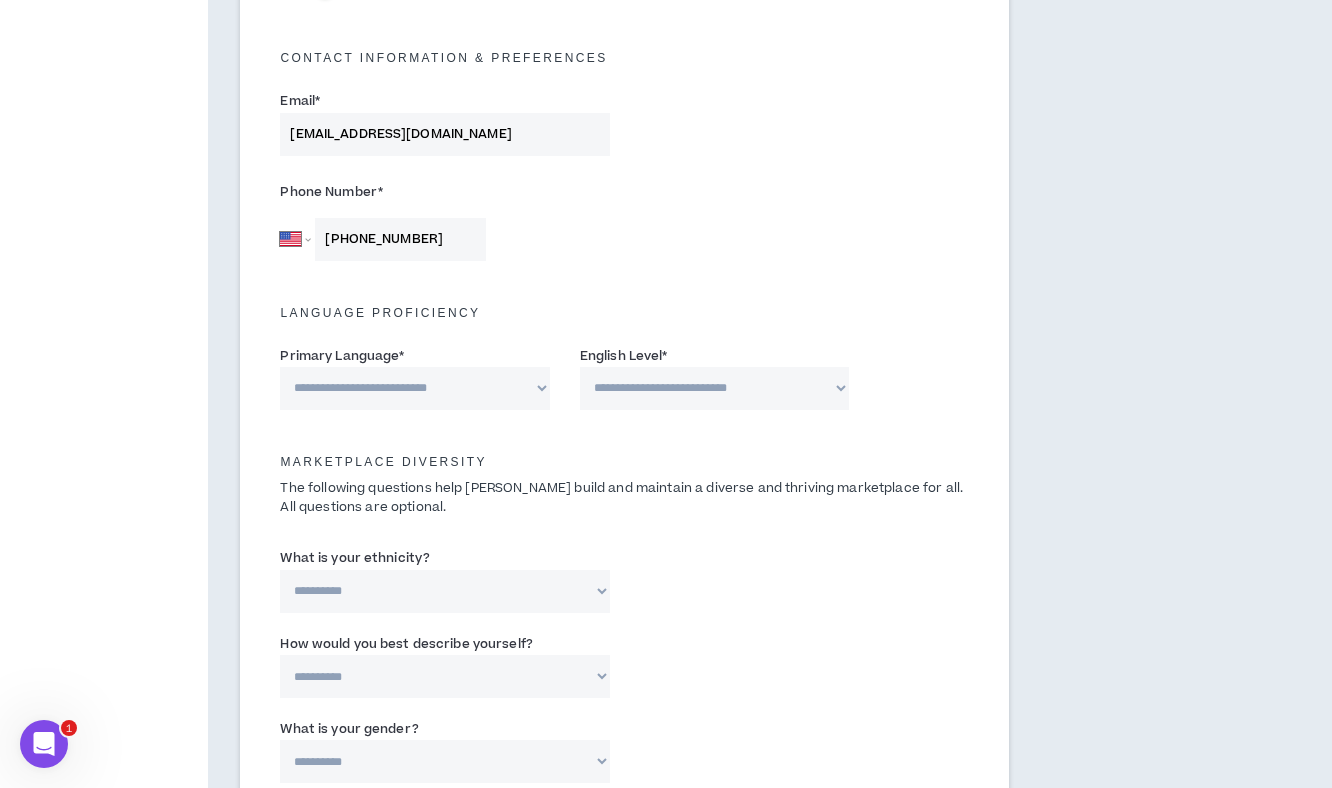 type on "[PHONE_NUMBER]" 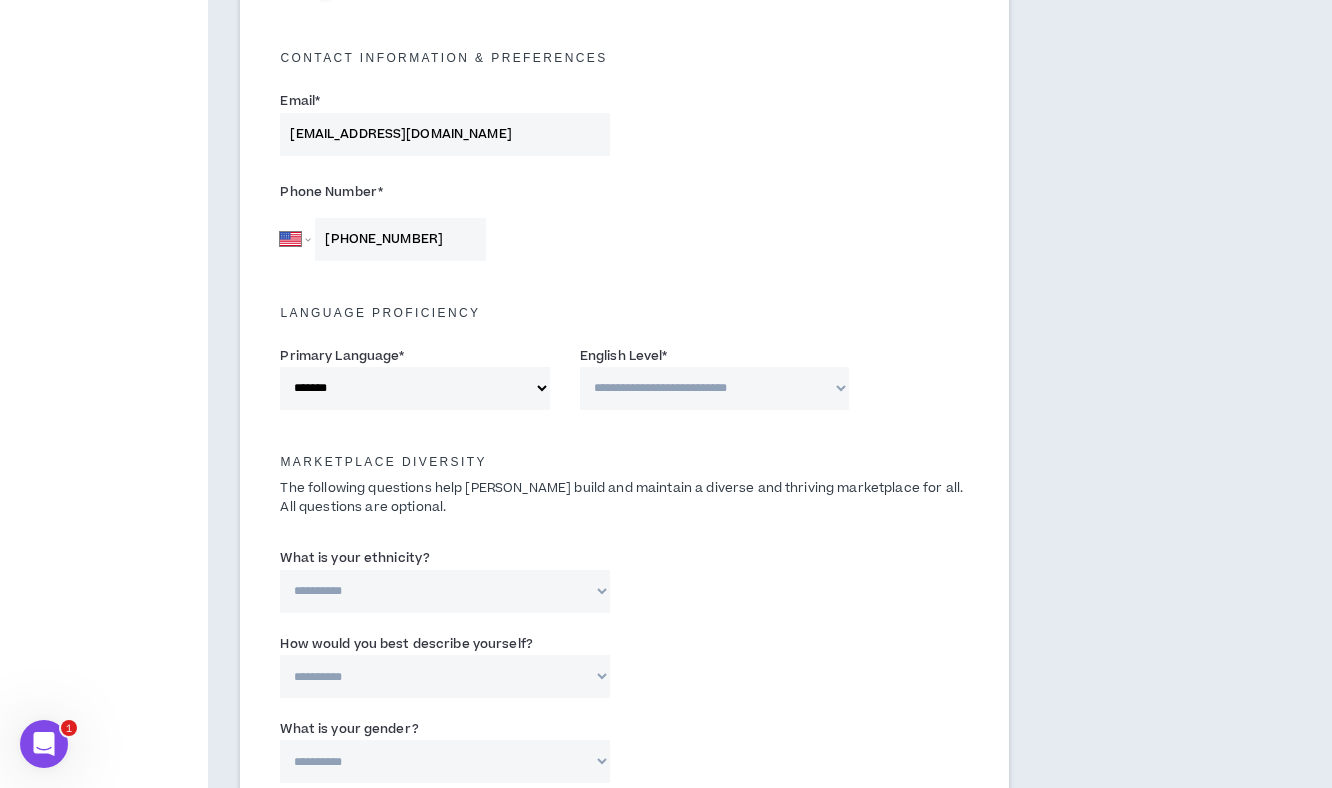 click on "**********" at bounding box center (714, 388) 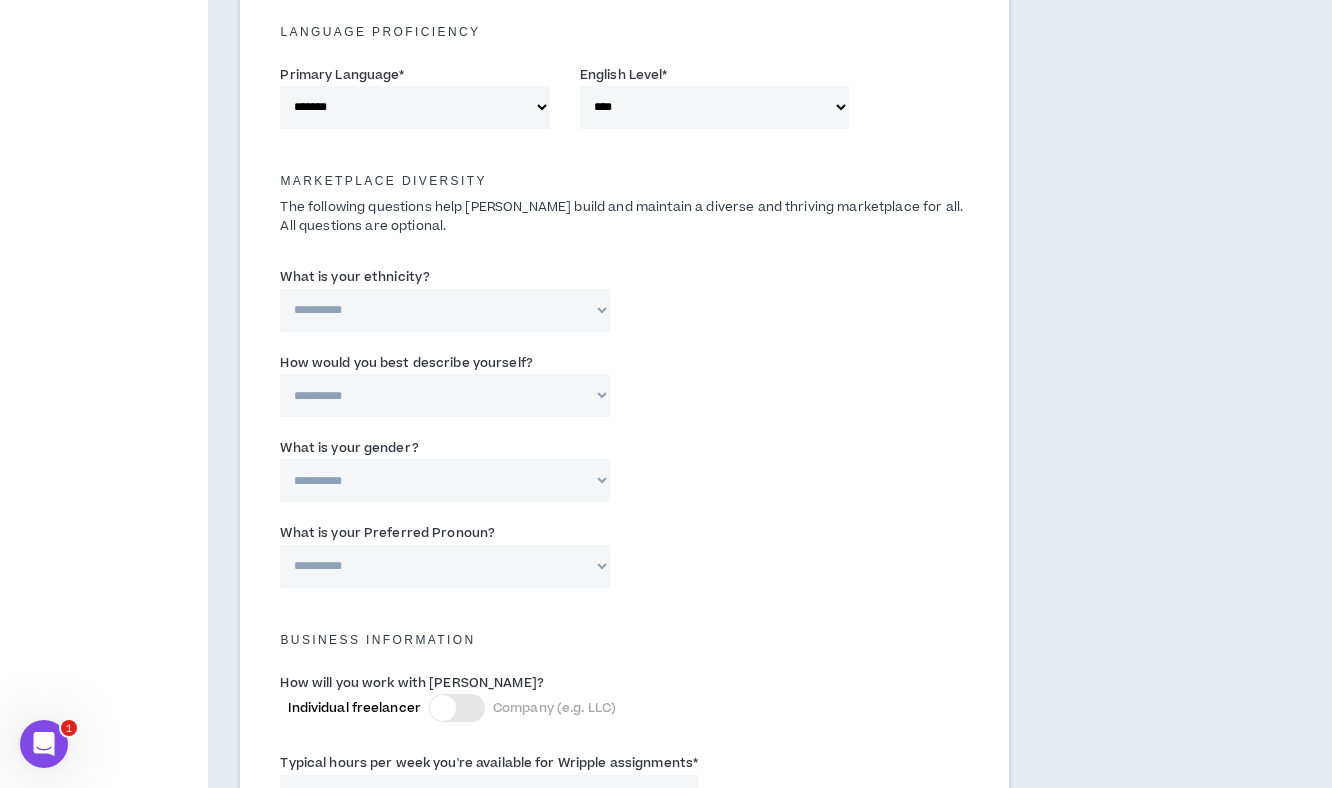 scroll, scrollTop: 831, scrollLeft: 0, axis: vertical 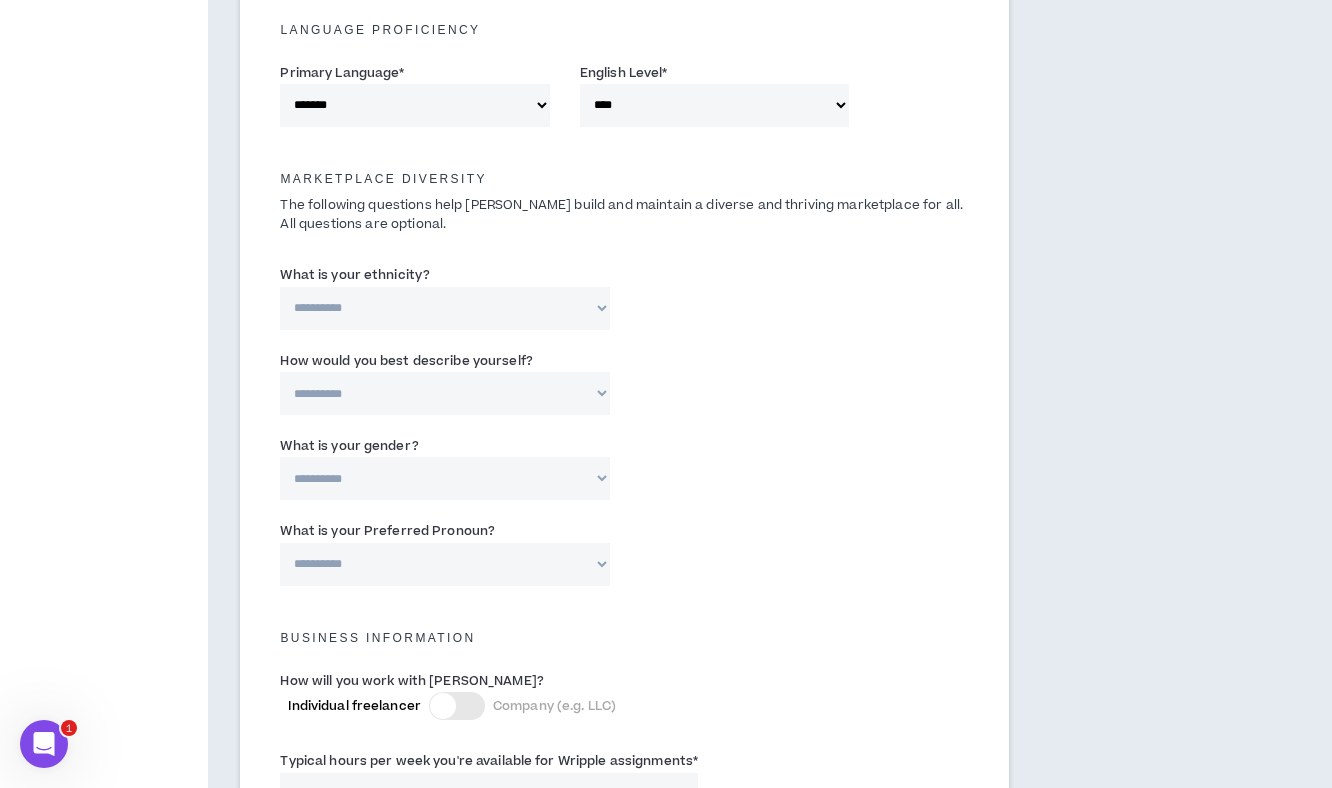 click on "**********" at bounding box center (444, 308) 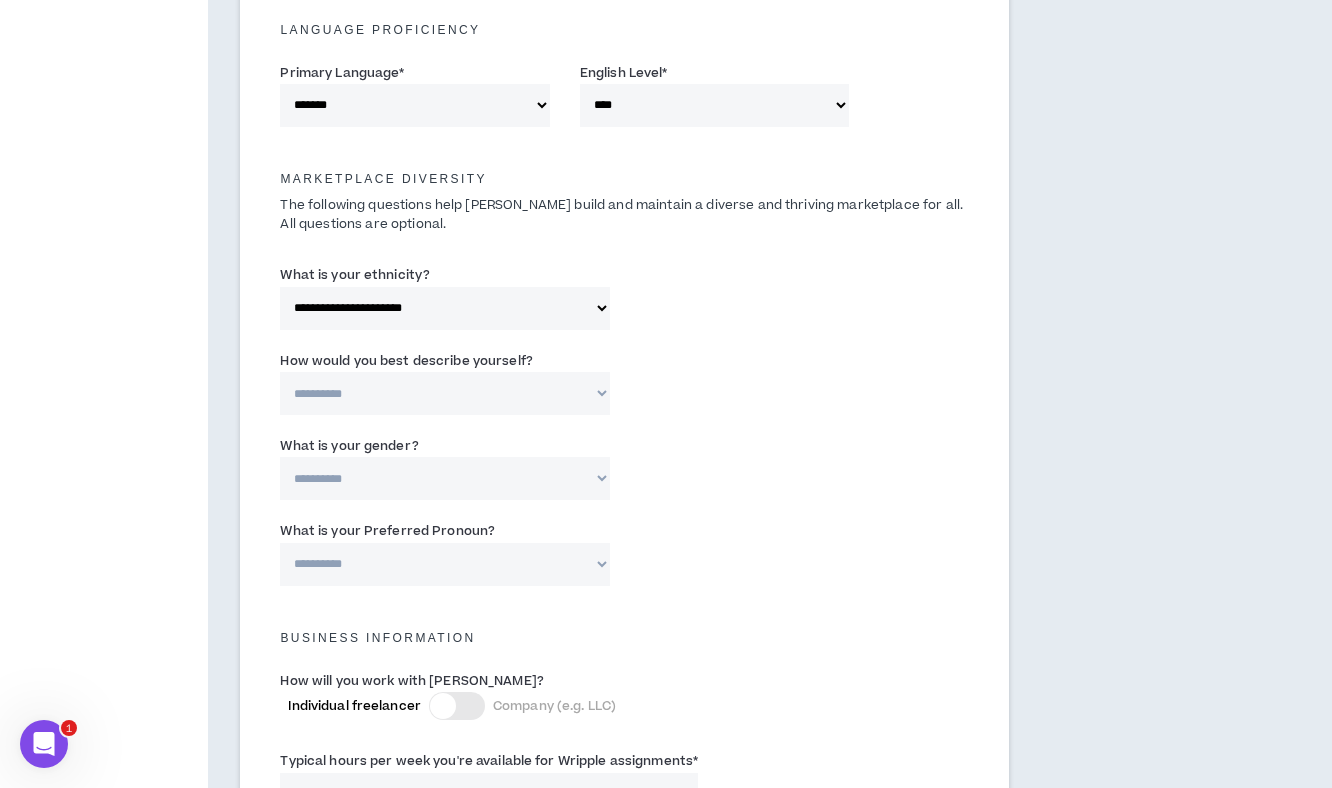 click on "**********" at bounding box center (444, 478) 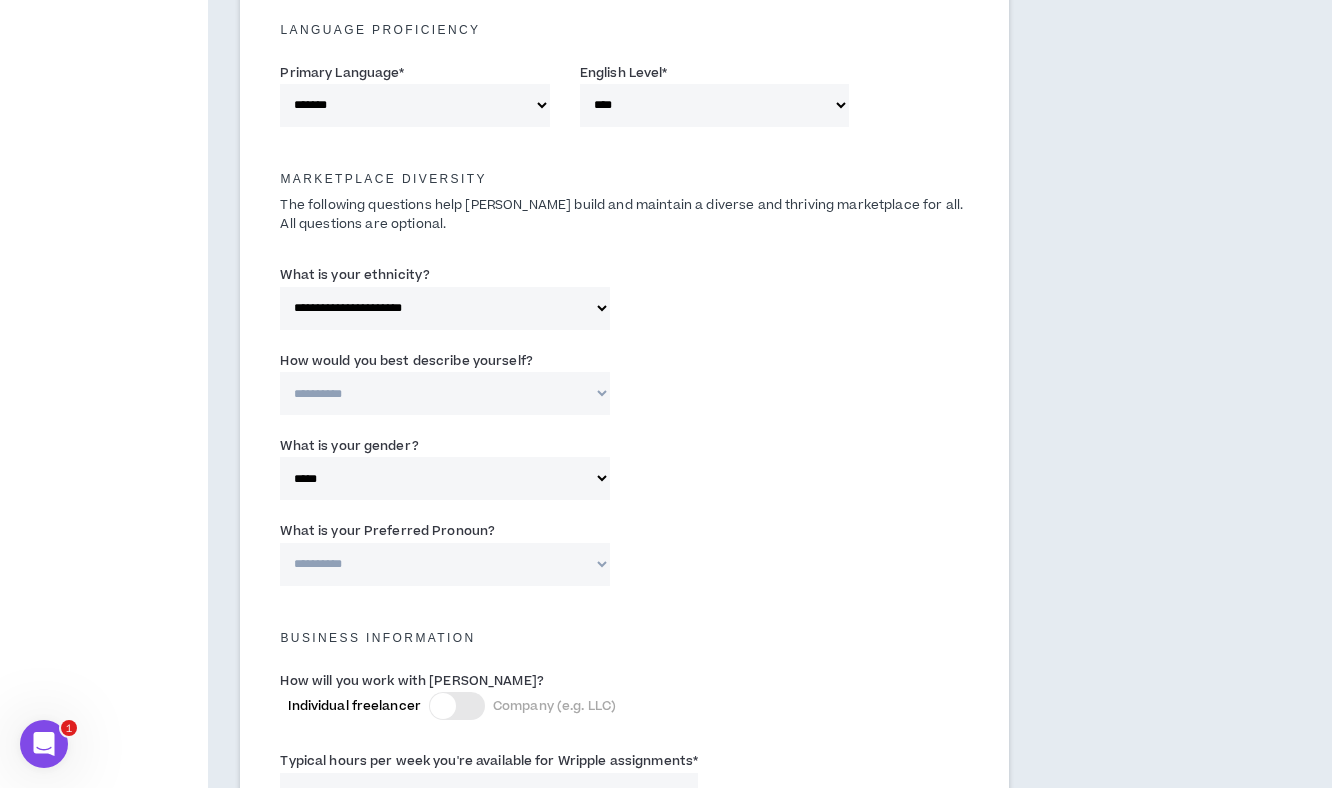 click on "**********" at bounding box center [444, 564] 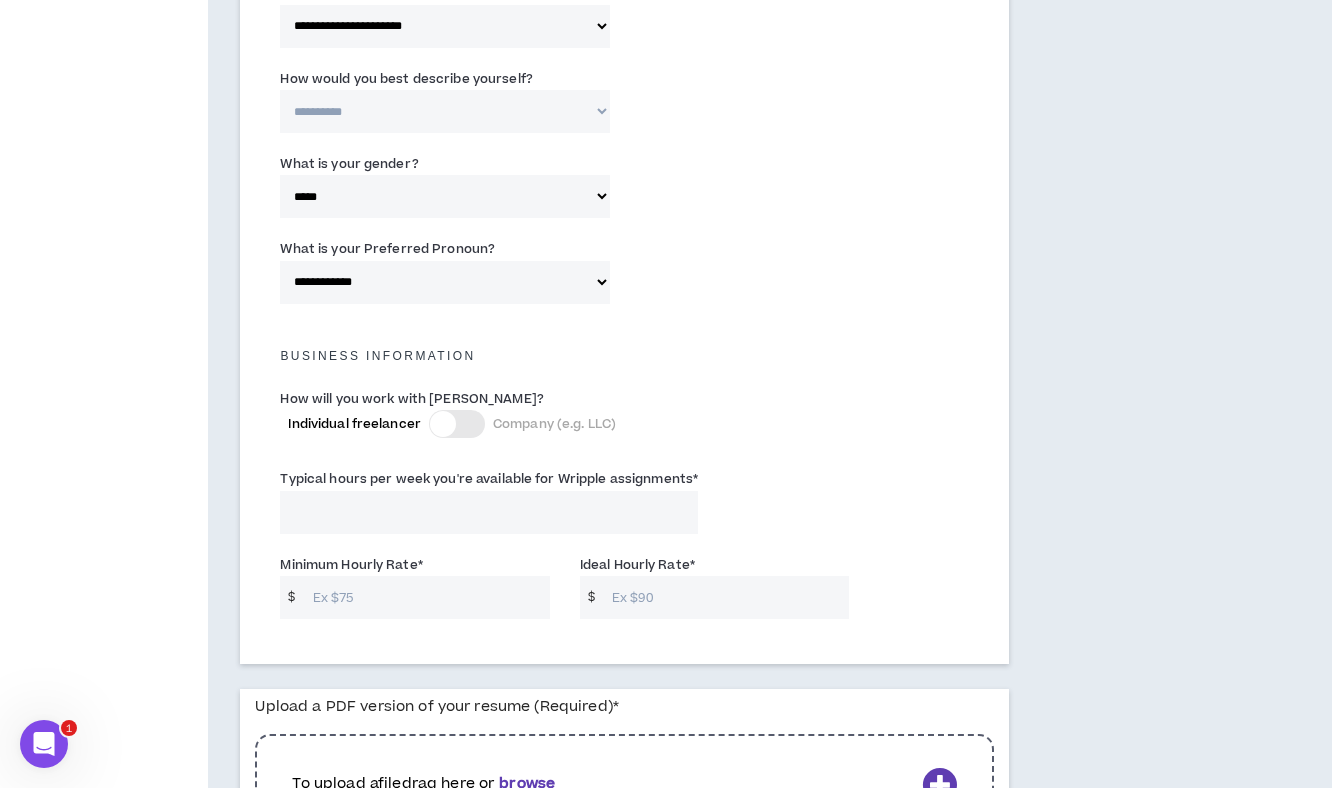 scroll, scrollTop: 1116, scrollLeft: 0, axis: vertical 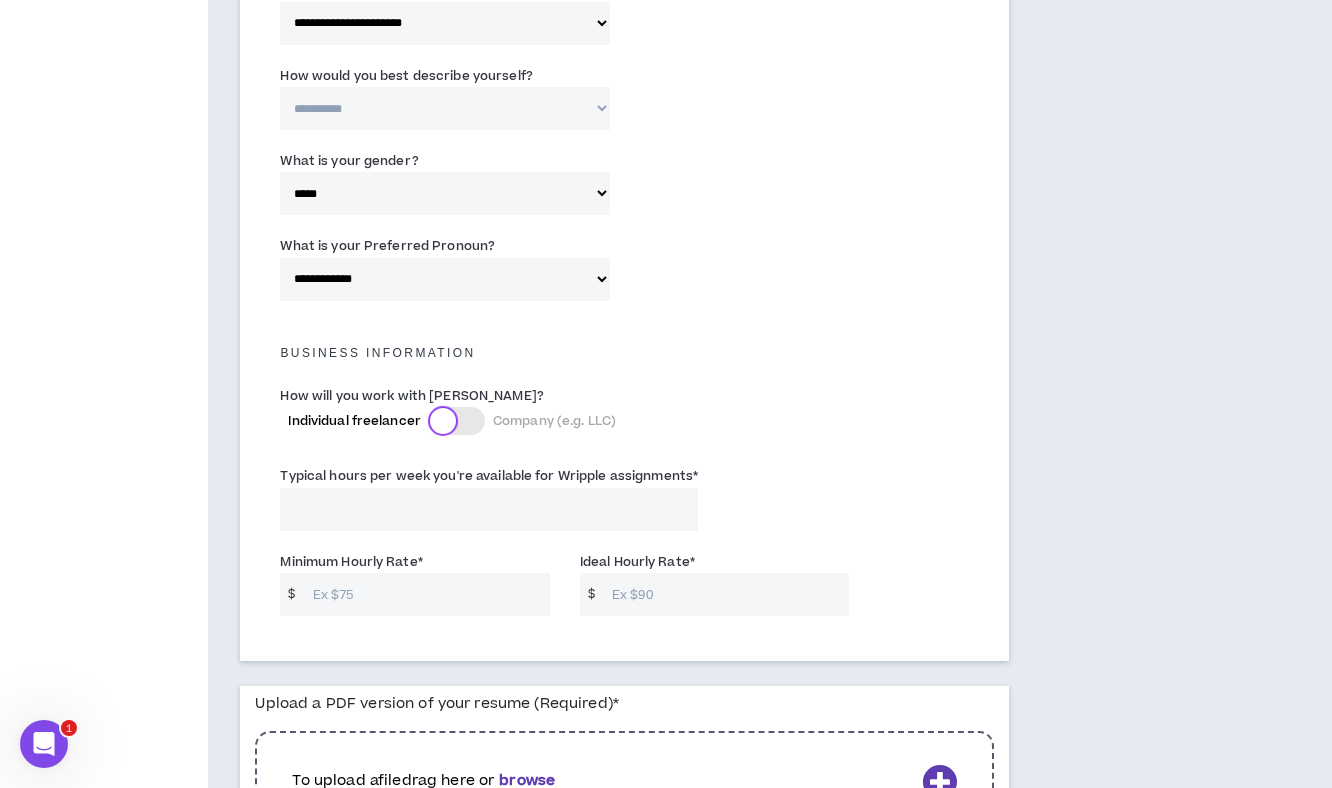 click at bounding box center (443, 421) 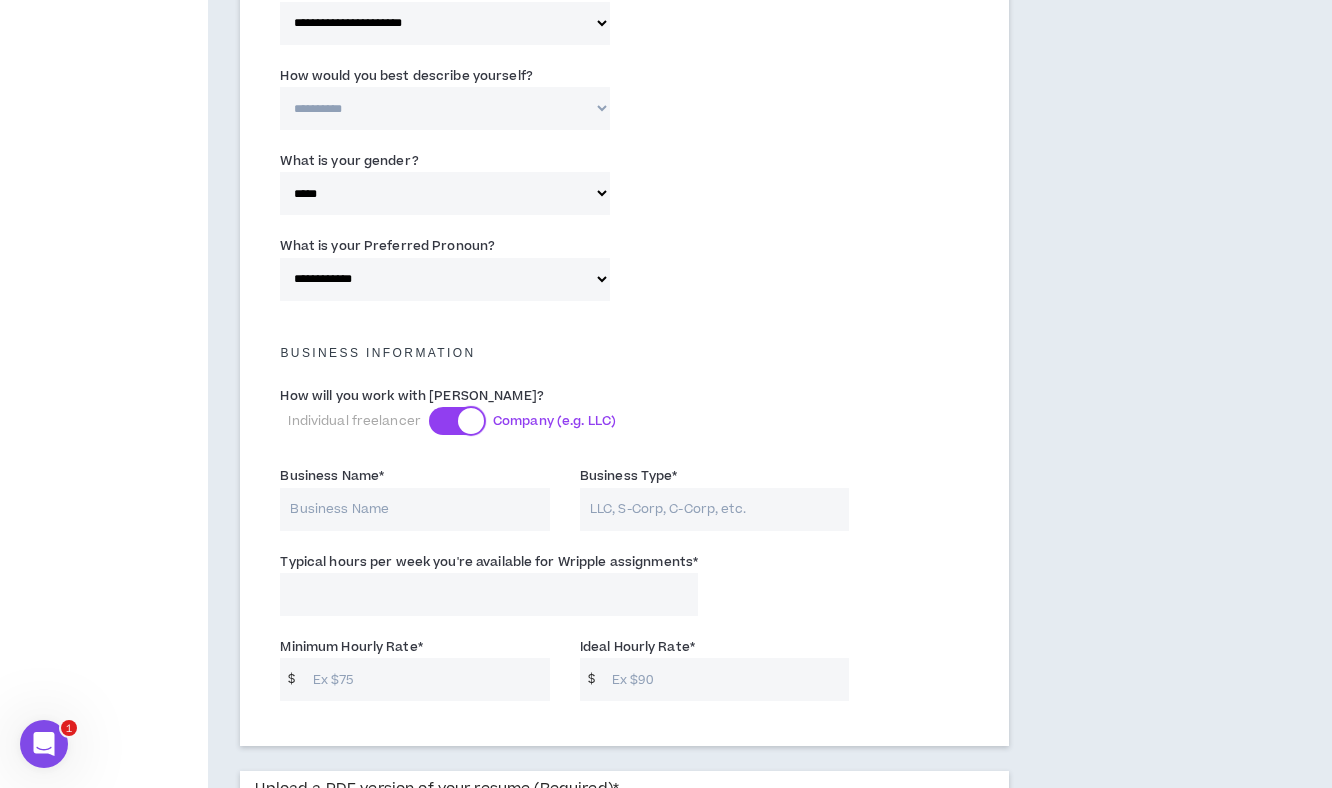 click at bounding box center [471, 421] 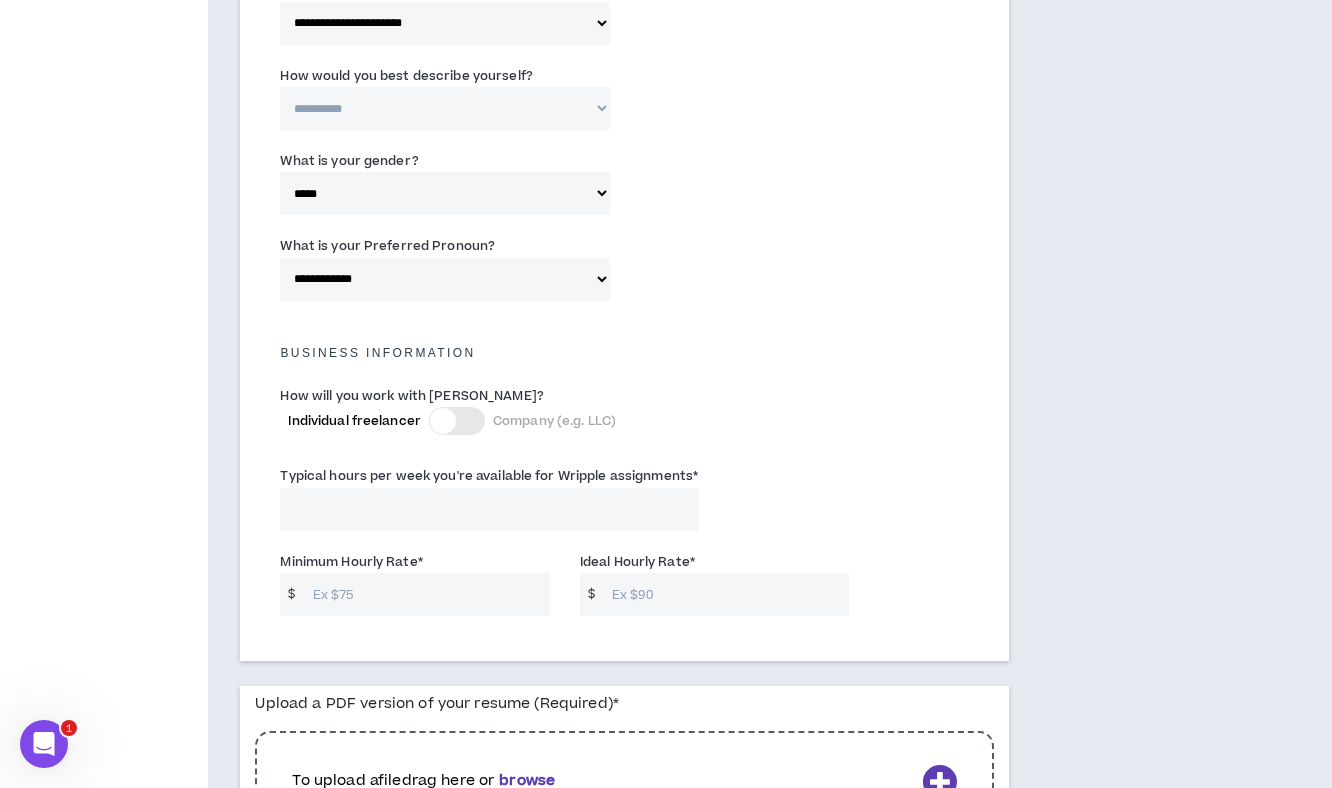 click on "Typical hours per week you're available for Wripple assignments  *" at bounding box center [489, 509] 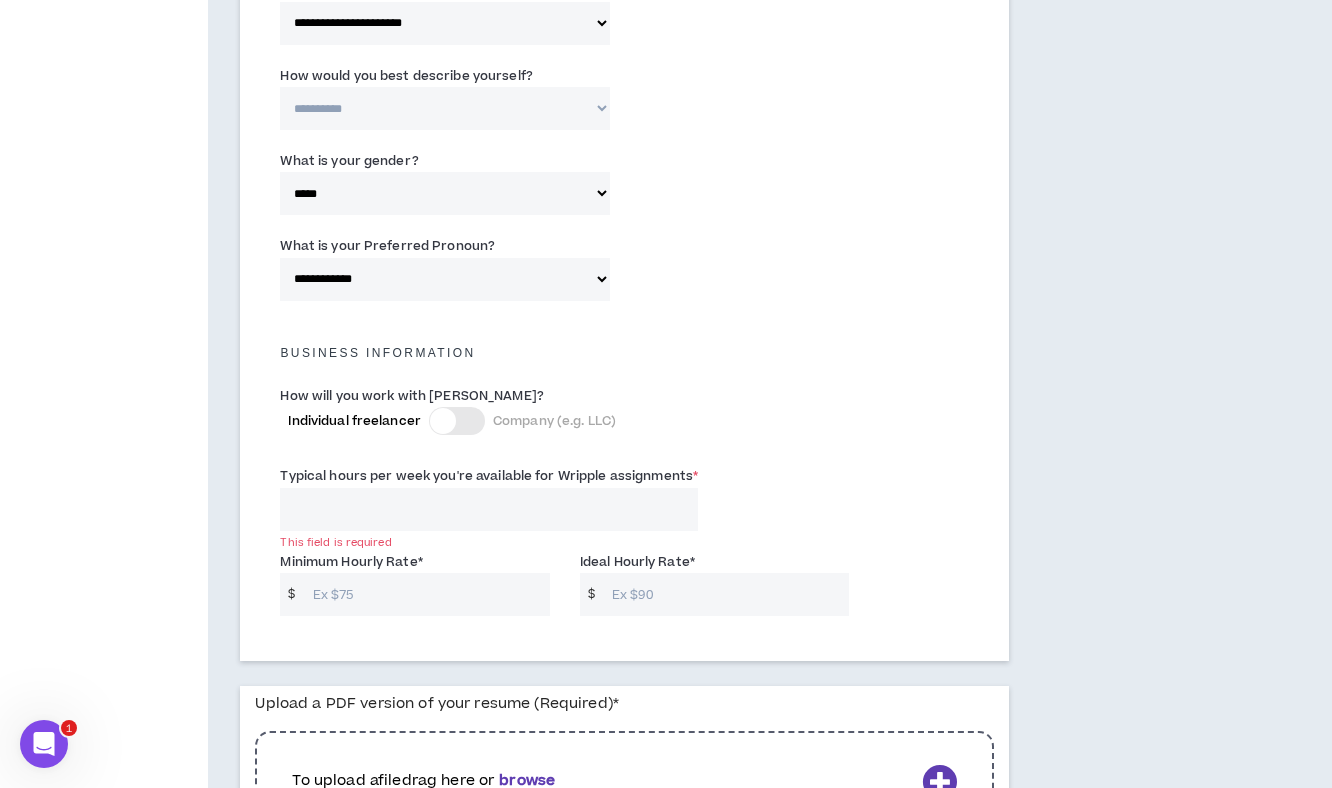 drag, startPoint x: 642, startPoint y: 591, endPoint x: 665, endPoint y: 591, distance: 23 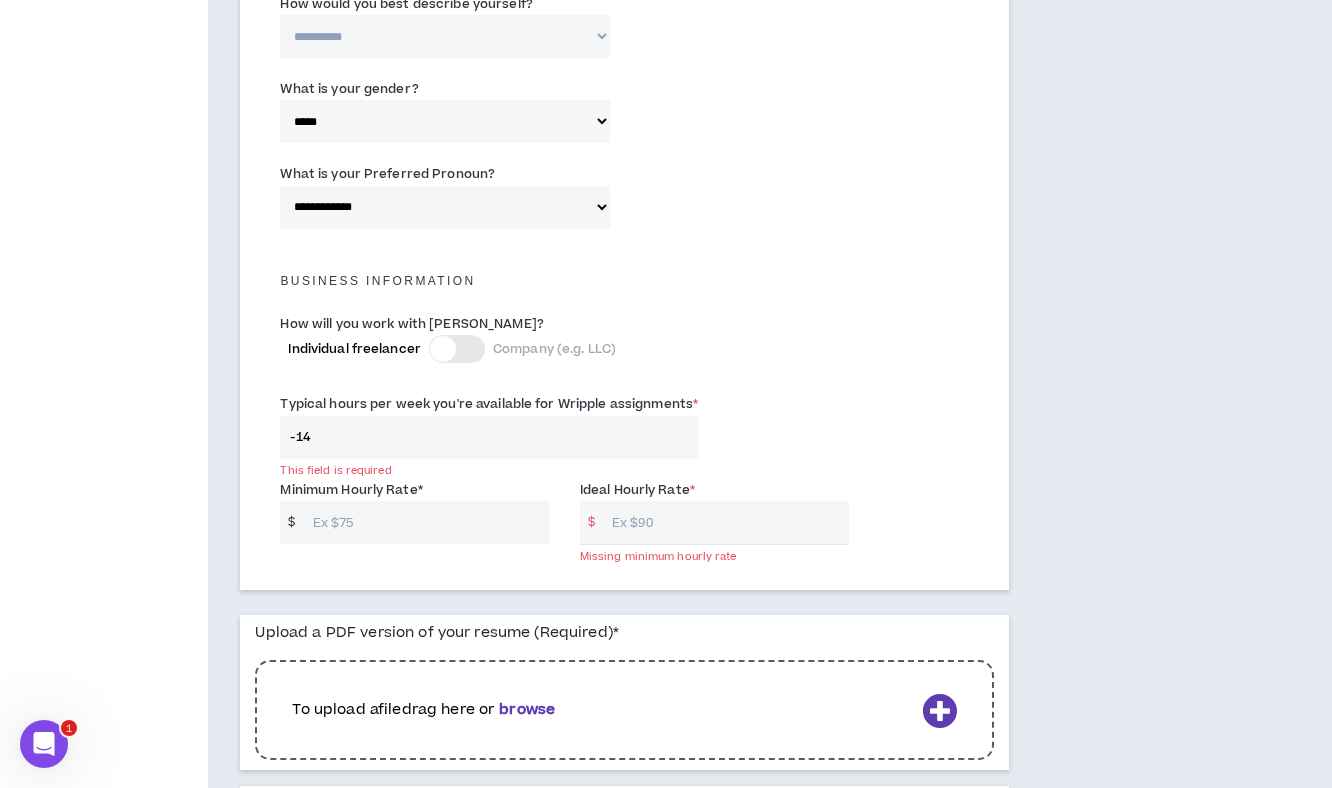 scroll, scrollTop: 1189, scrollLeft: 0, axis: vertical 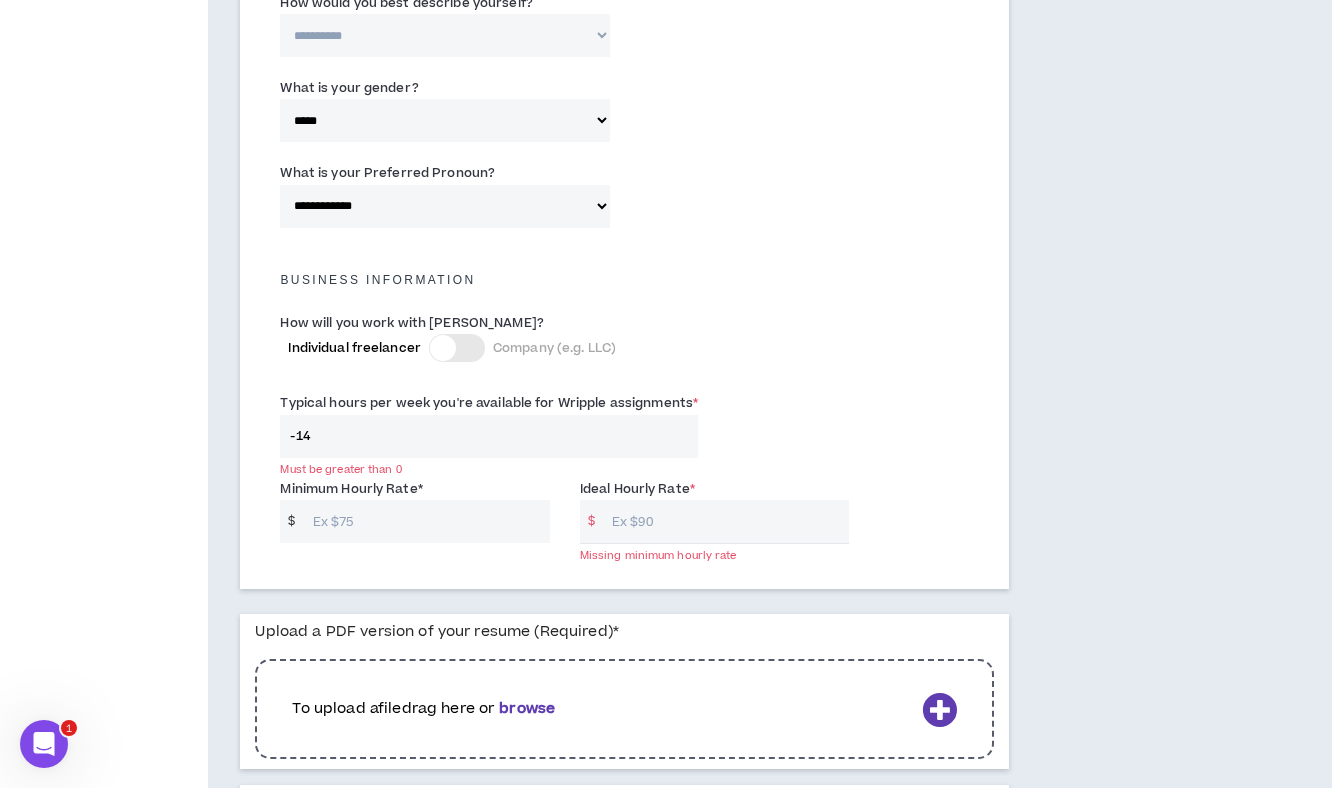 drag, startPoint x: 332, startPoint y: 435, endPoint x: 288, endPoint y: 434, distance: 44.011364 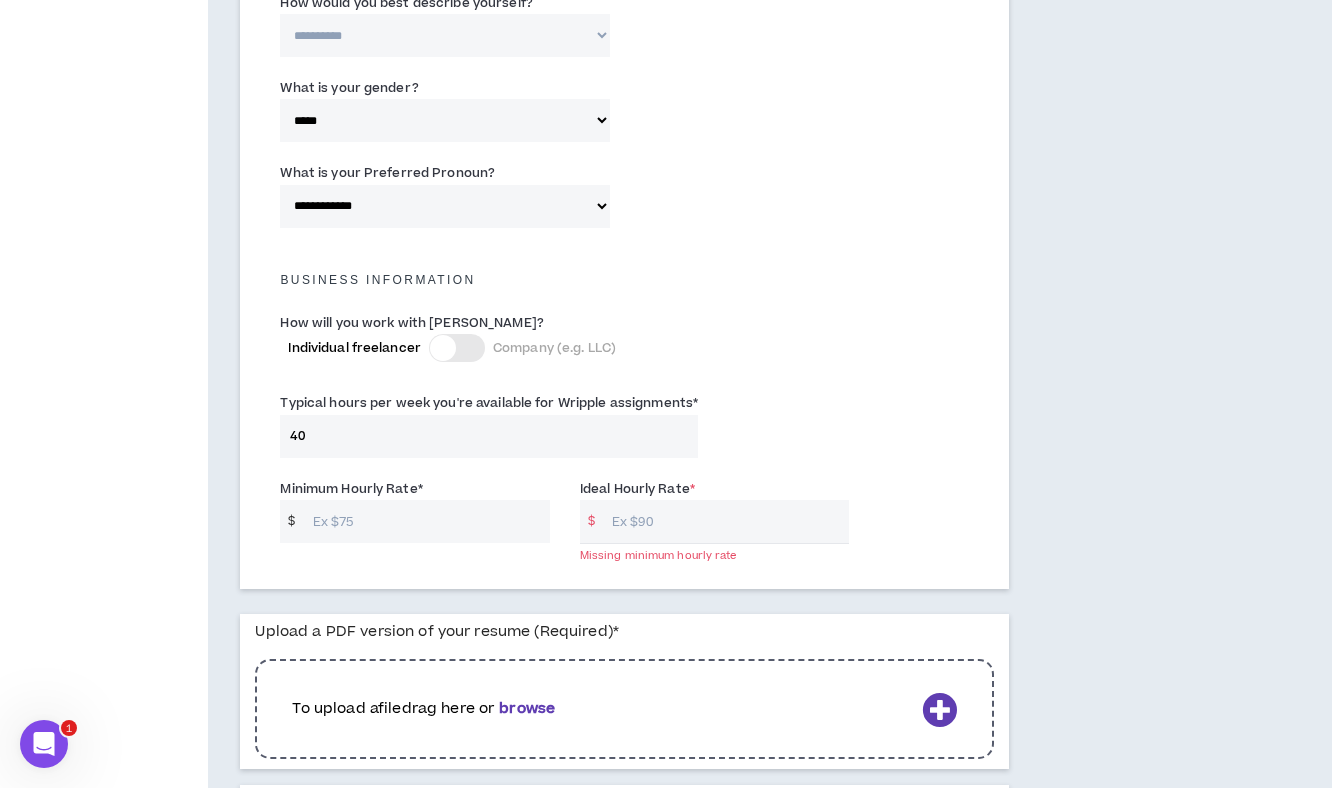type on "40" 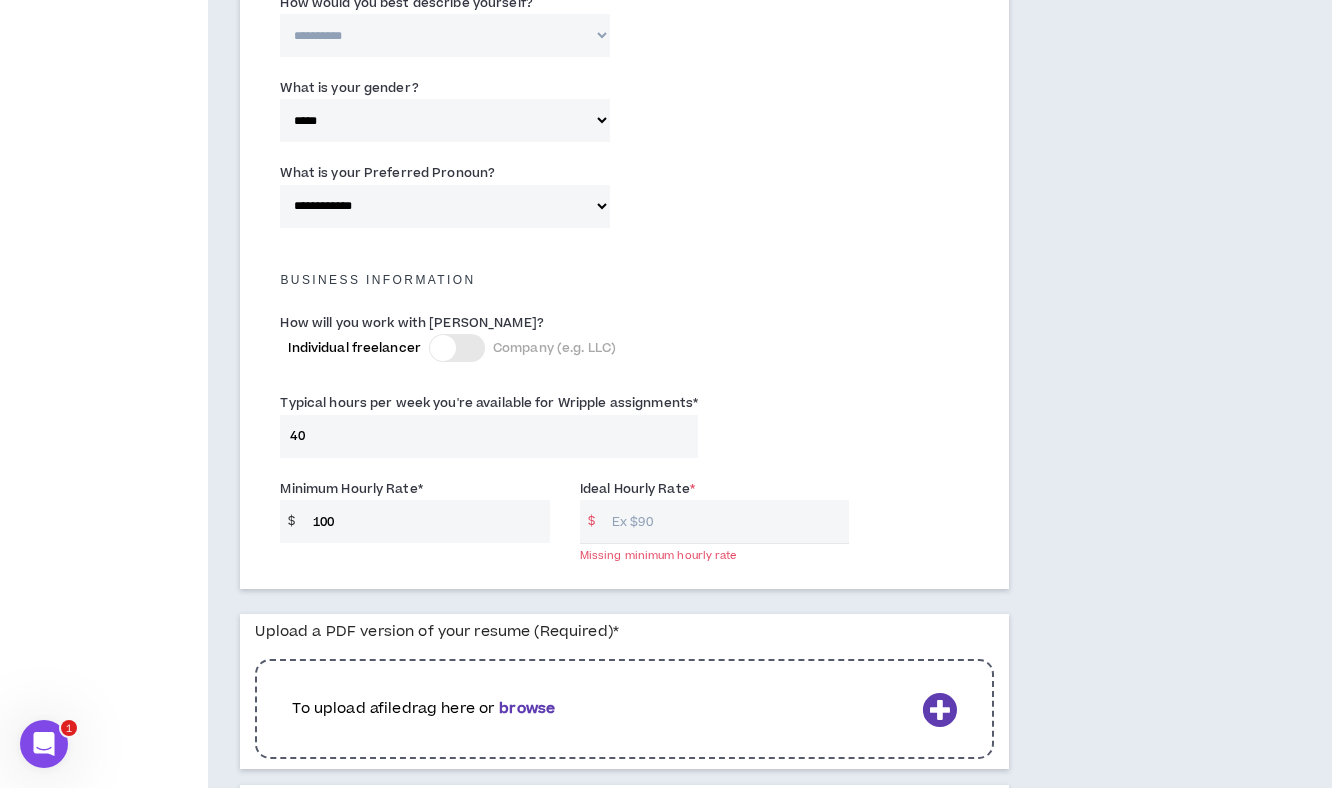 type on "100" 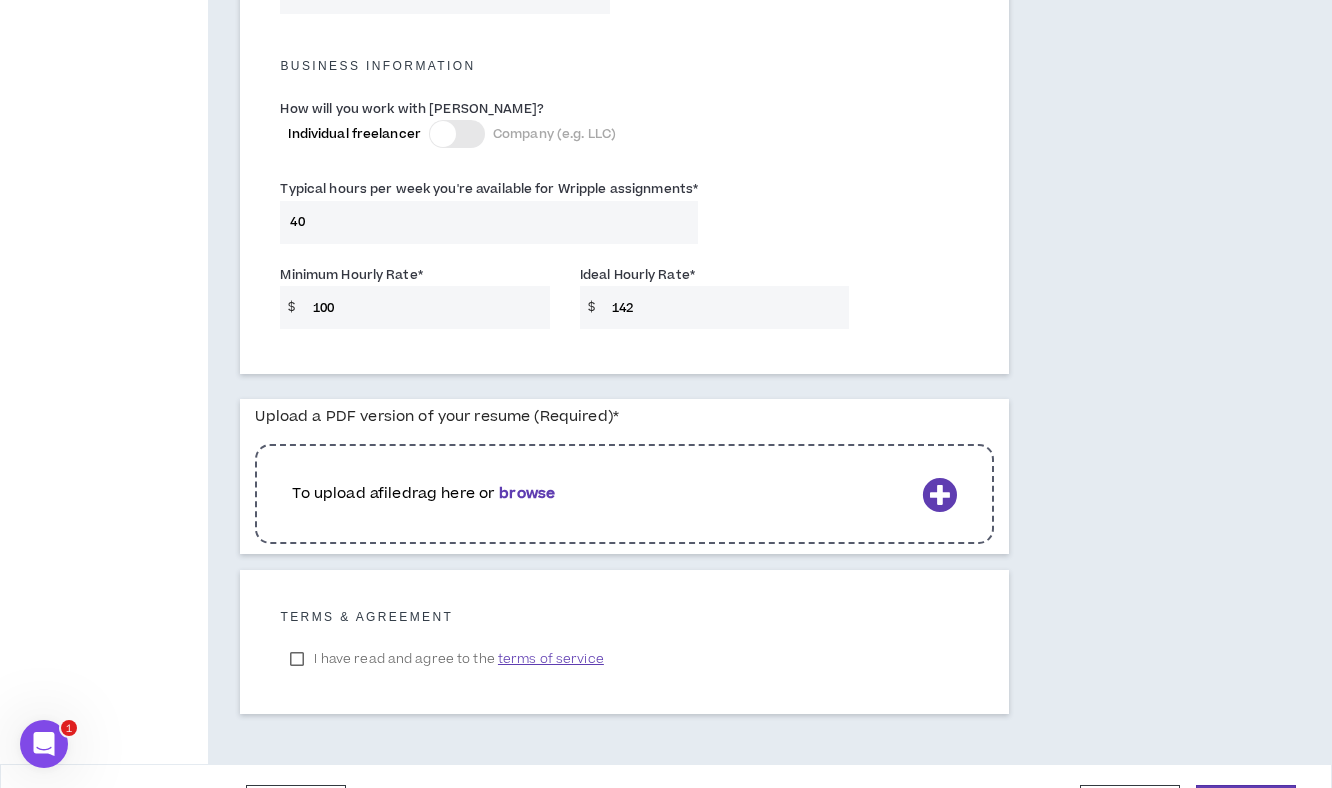 scroll, scrollTop: 1417, scrollLeft: 0, axis: vertical 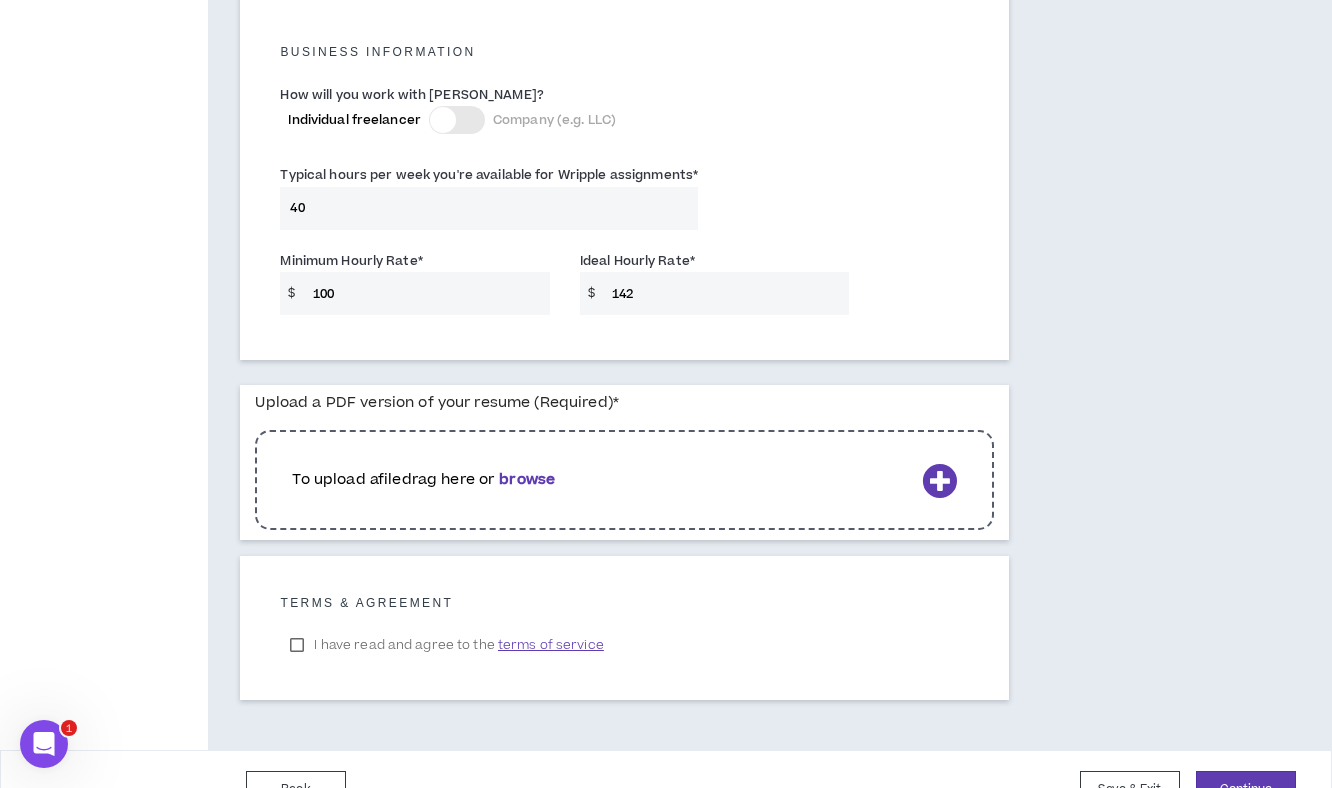 click on "browse" at bounding box center (527, 479) 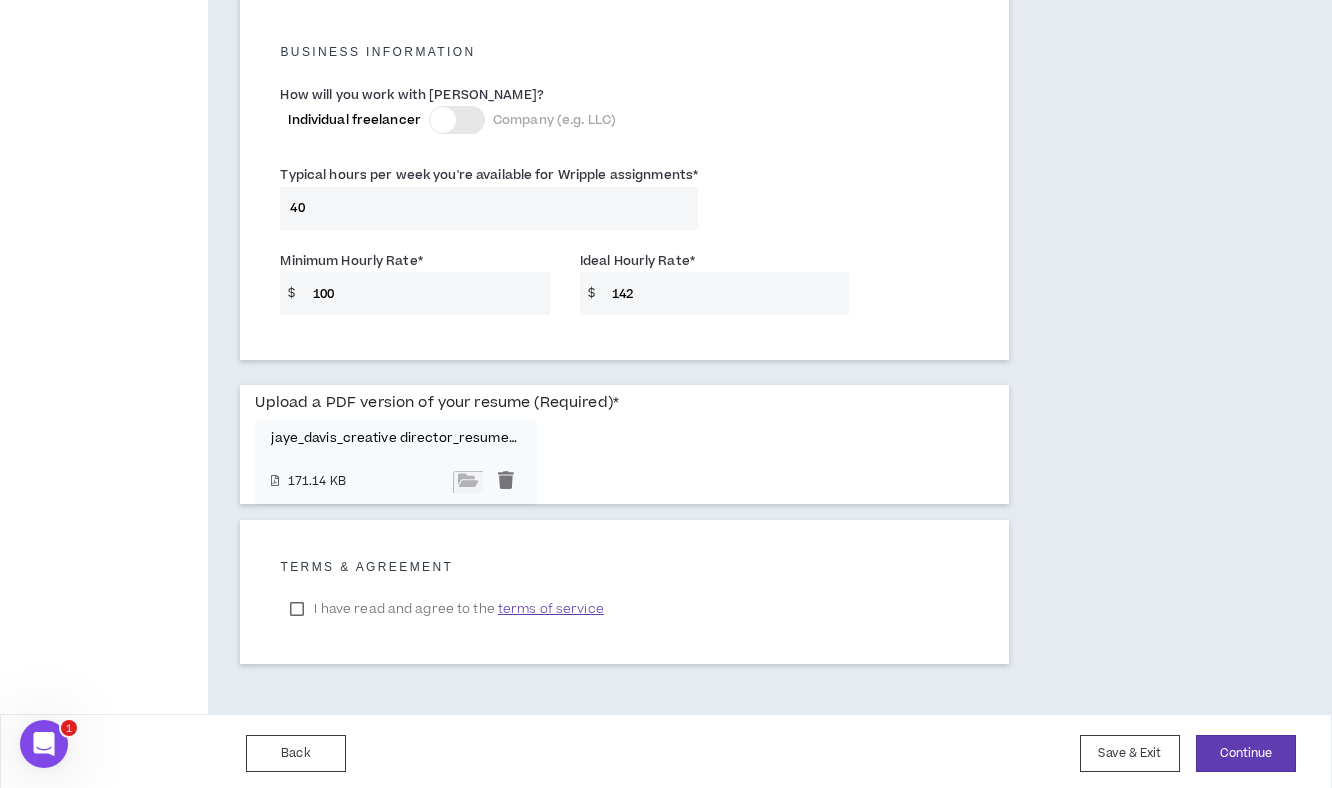 click on "I have read and agree to the    terms of service" at bounding box center (446, 609) 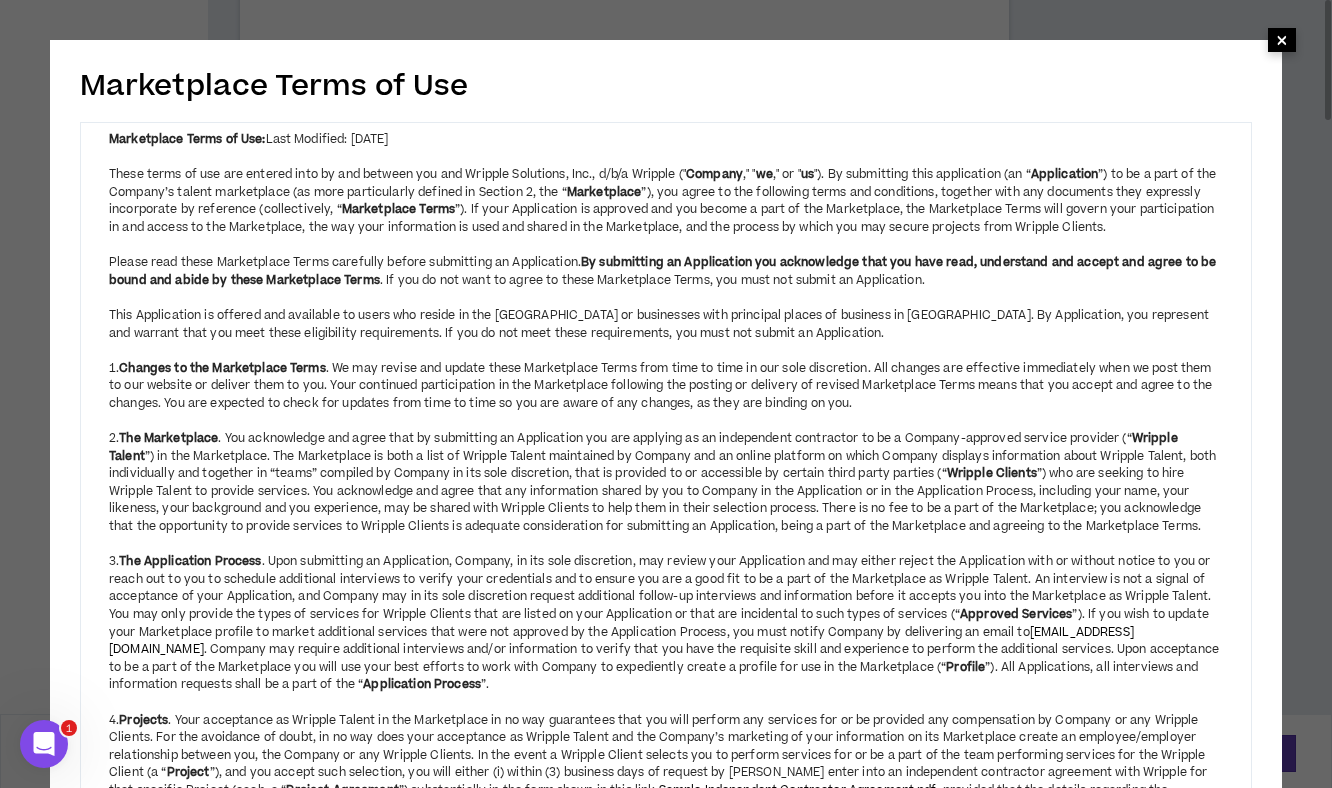 click on "×" at bounding box center (1282, 40) 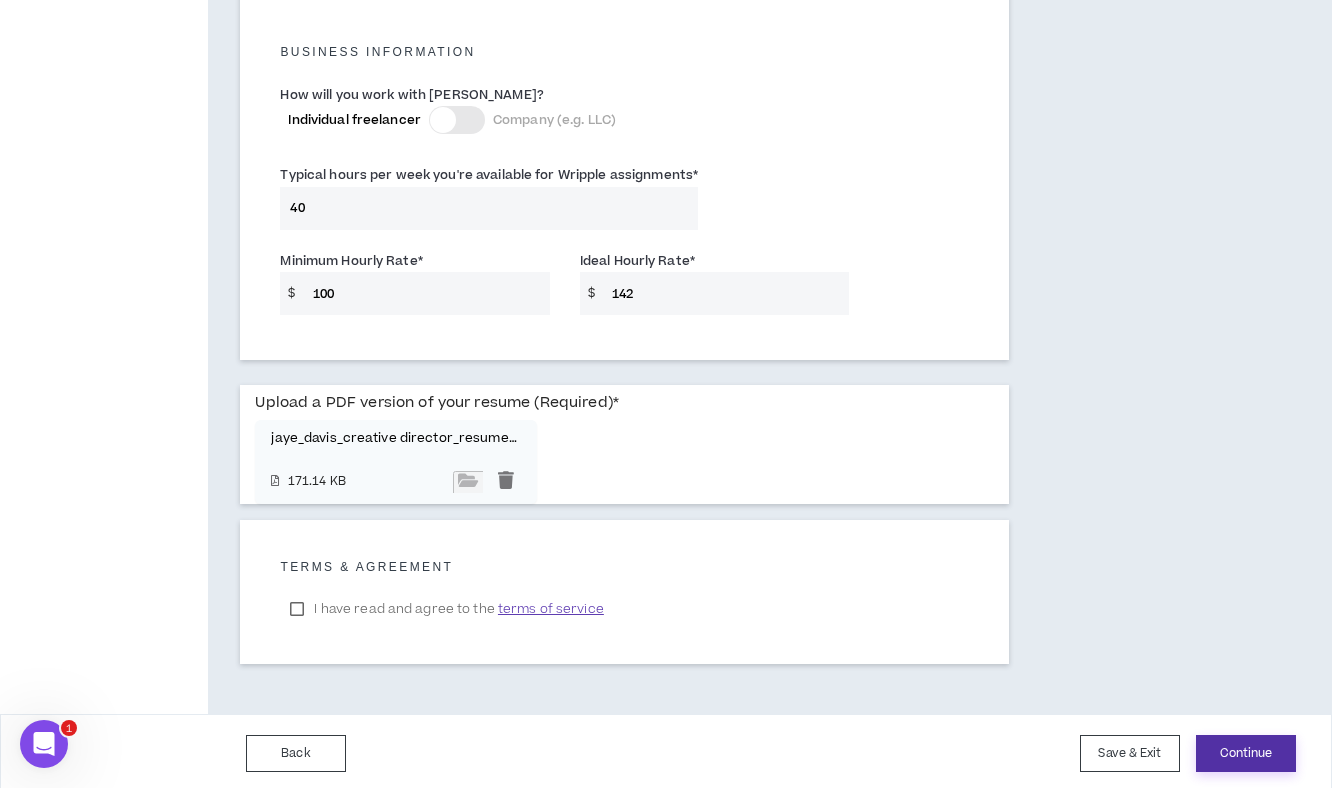 click on "Continue" at bounding box center (1246, 753) 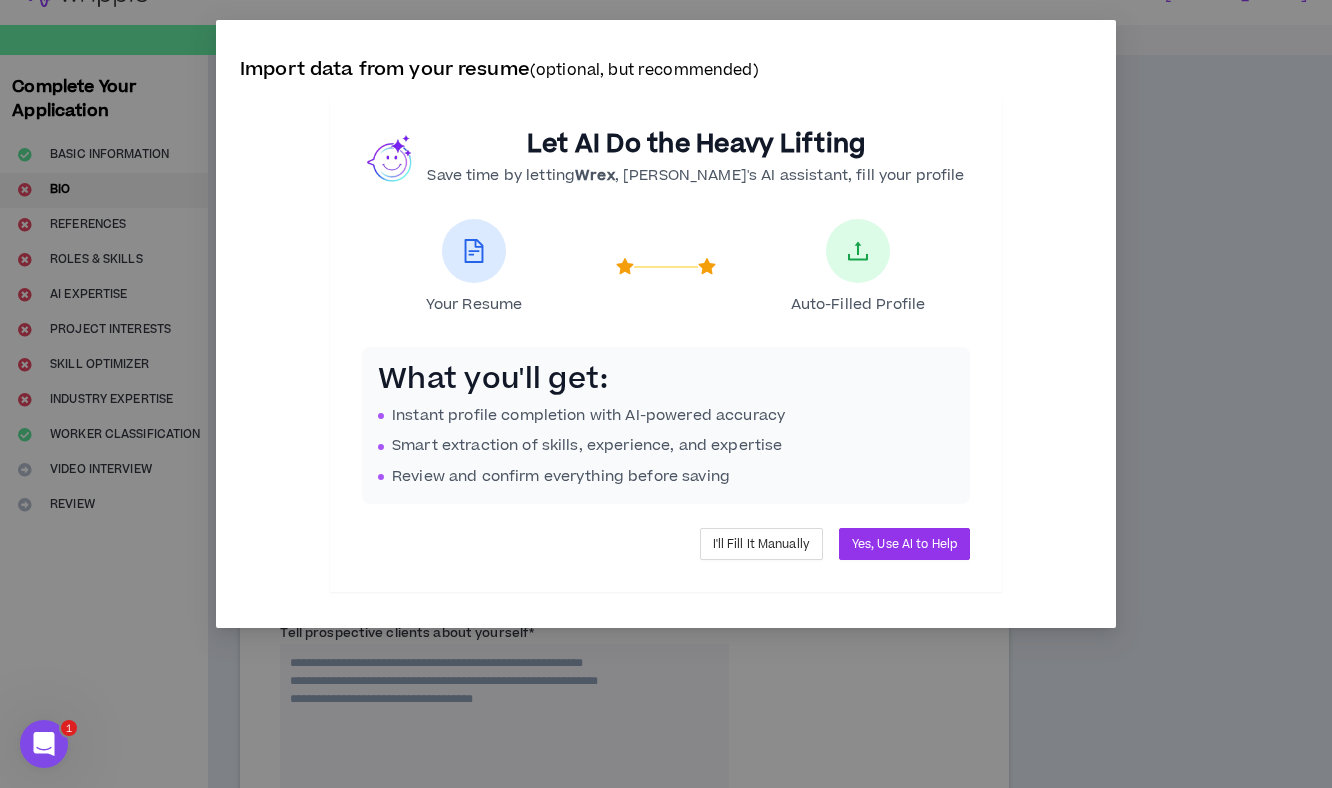 scroll, scrollTop: 0, scrollLeft: 0, axis: both 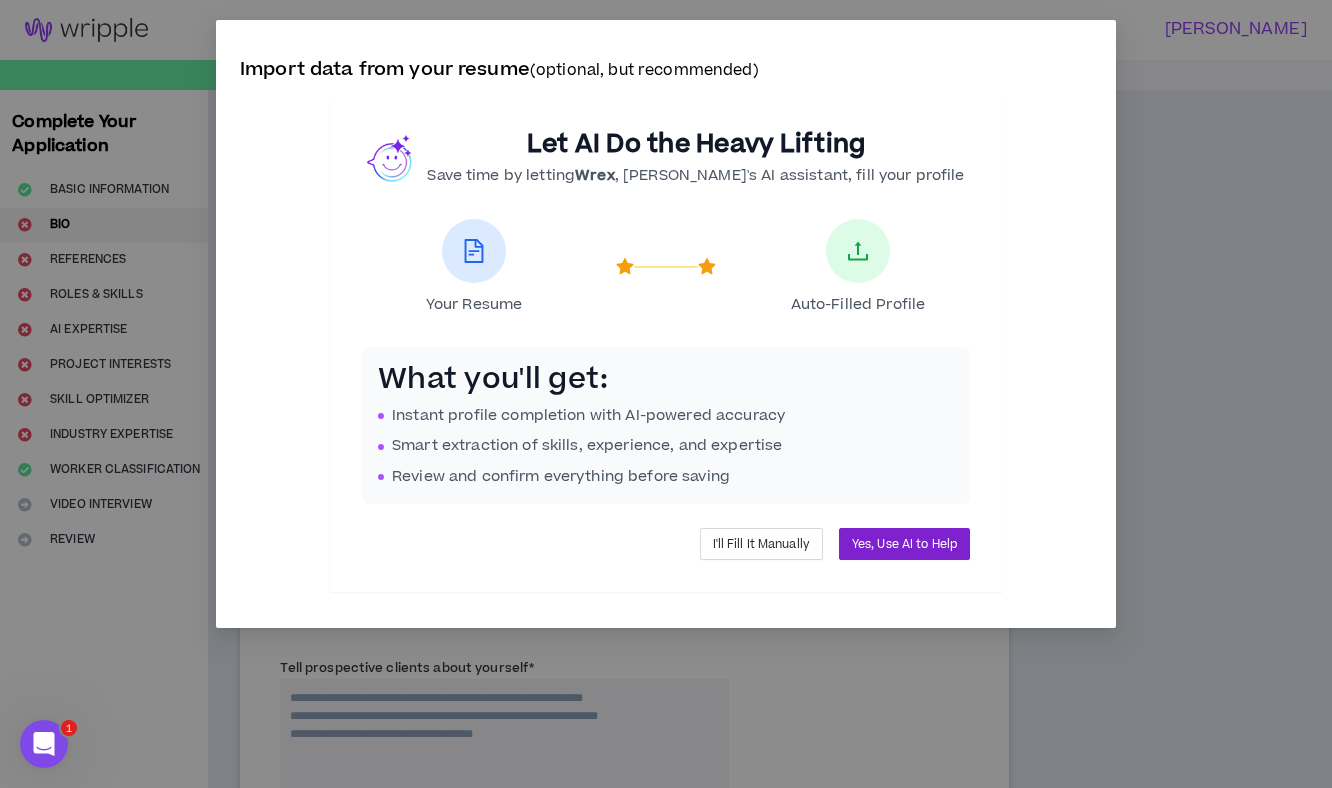 click on "Yes, Use AI to Help" at bounding box center [904, 544] 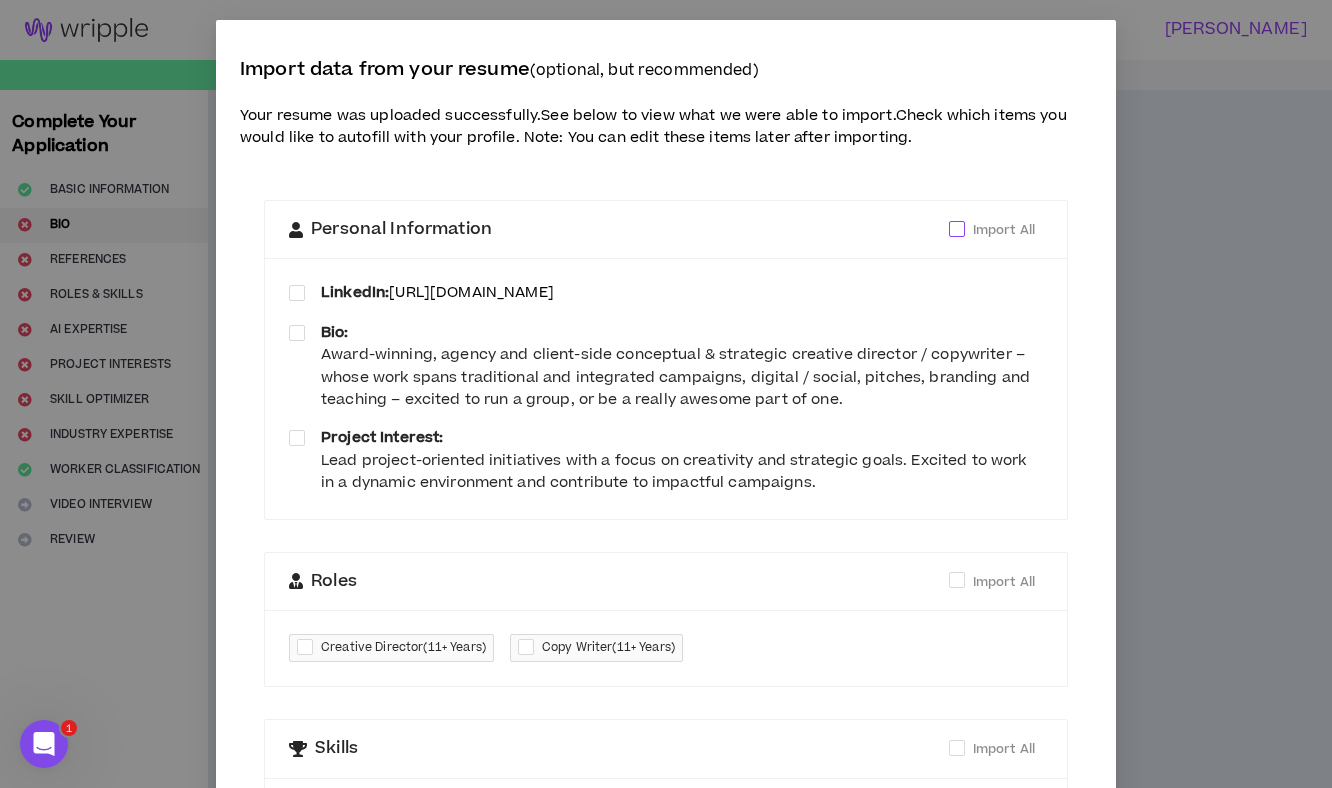 click at bounding box center [957, 229] 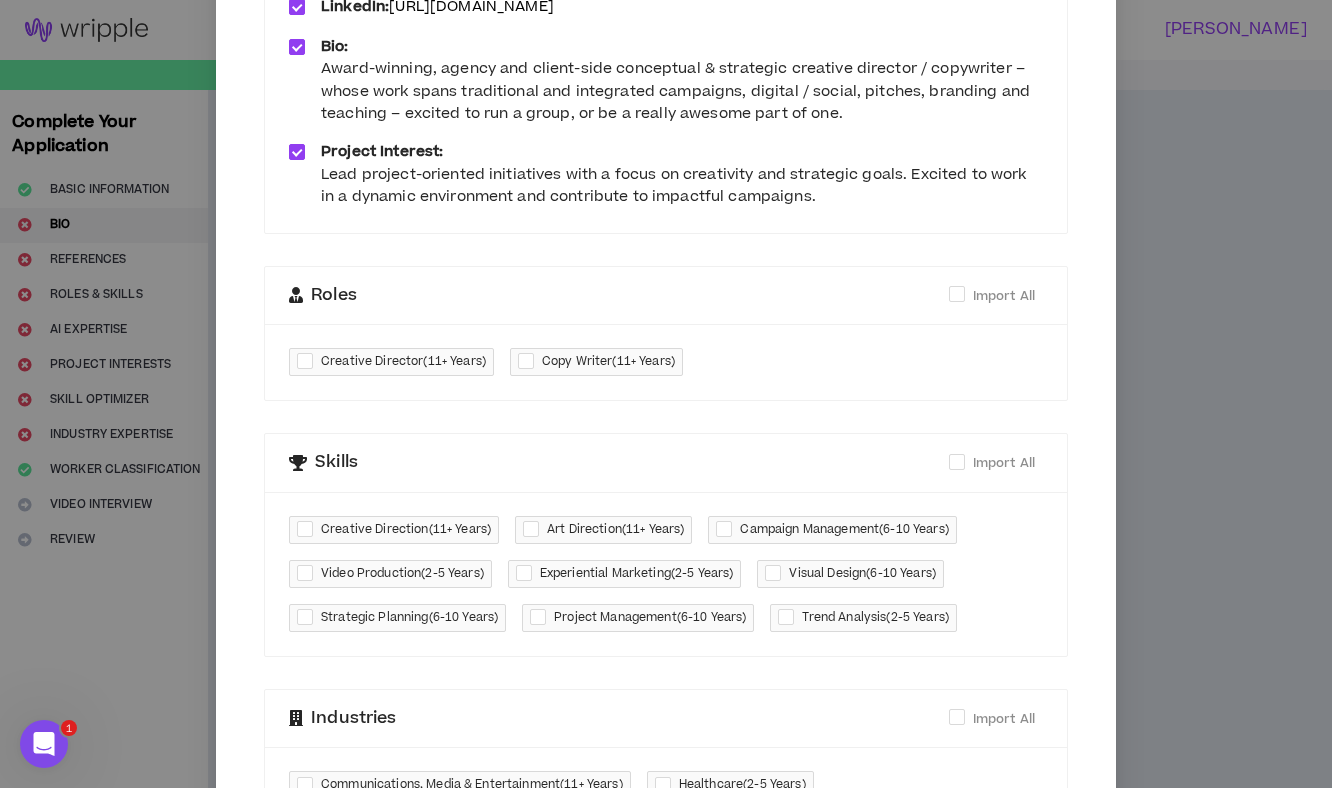 scroll, scrollTop: 309, scrollLeft: 0, axis: vertical 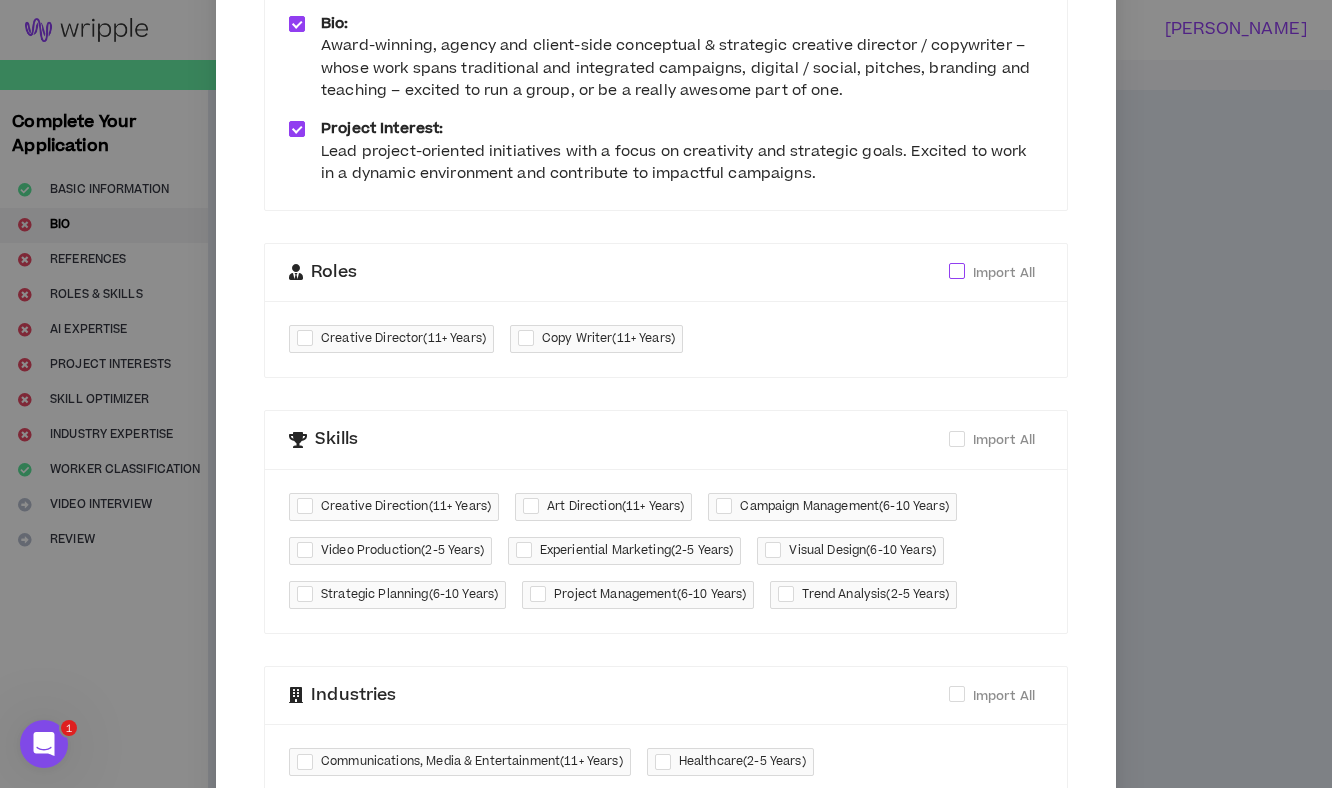 click at bounding box center [957, 271] 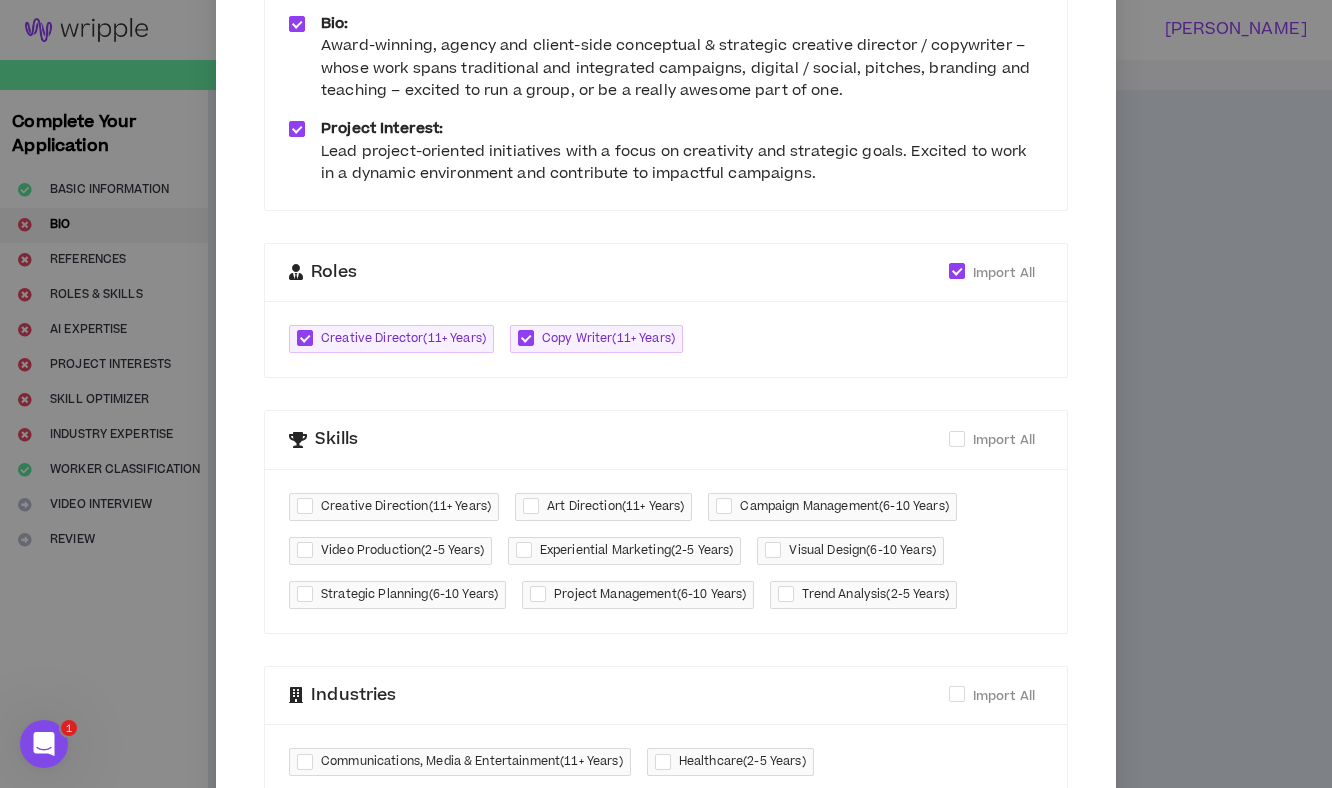 scroll, scrollTop: 715, scrollLeft: 0, axis: vertical 